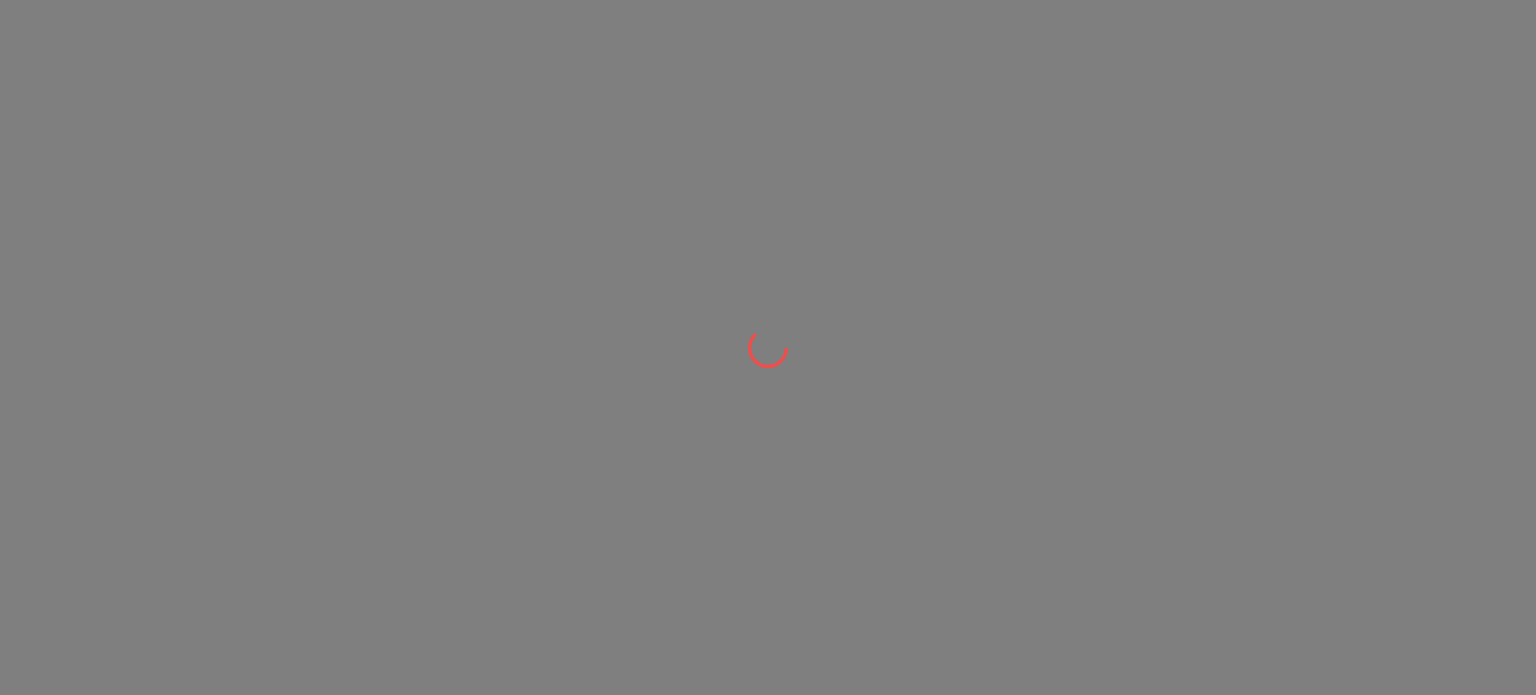 scroll, scrollTop: 0, scrollLeft: 0, axis: both 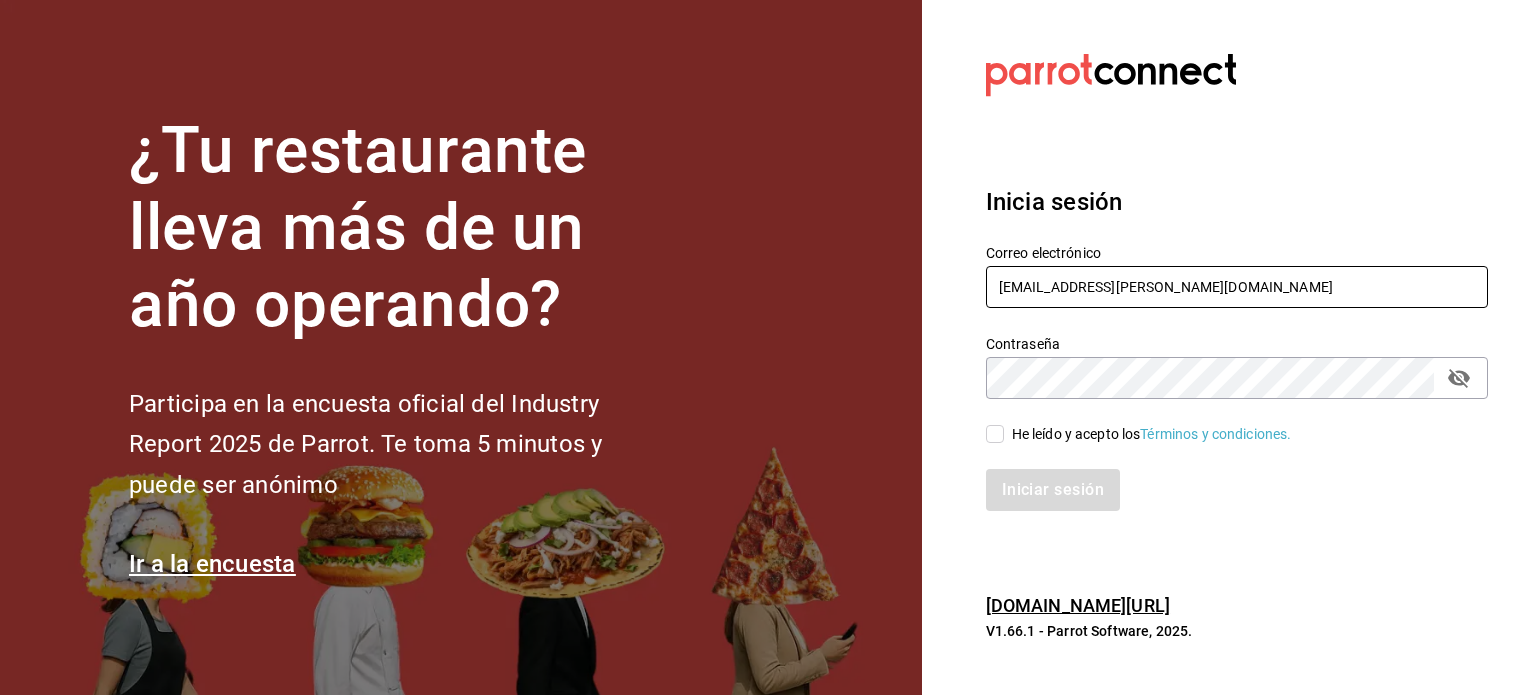 click on "[EMAIL_ADDRESS][PERSON_NAME][DOMAIN_NAME]" at bounding box center (1237, 287) 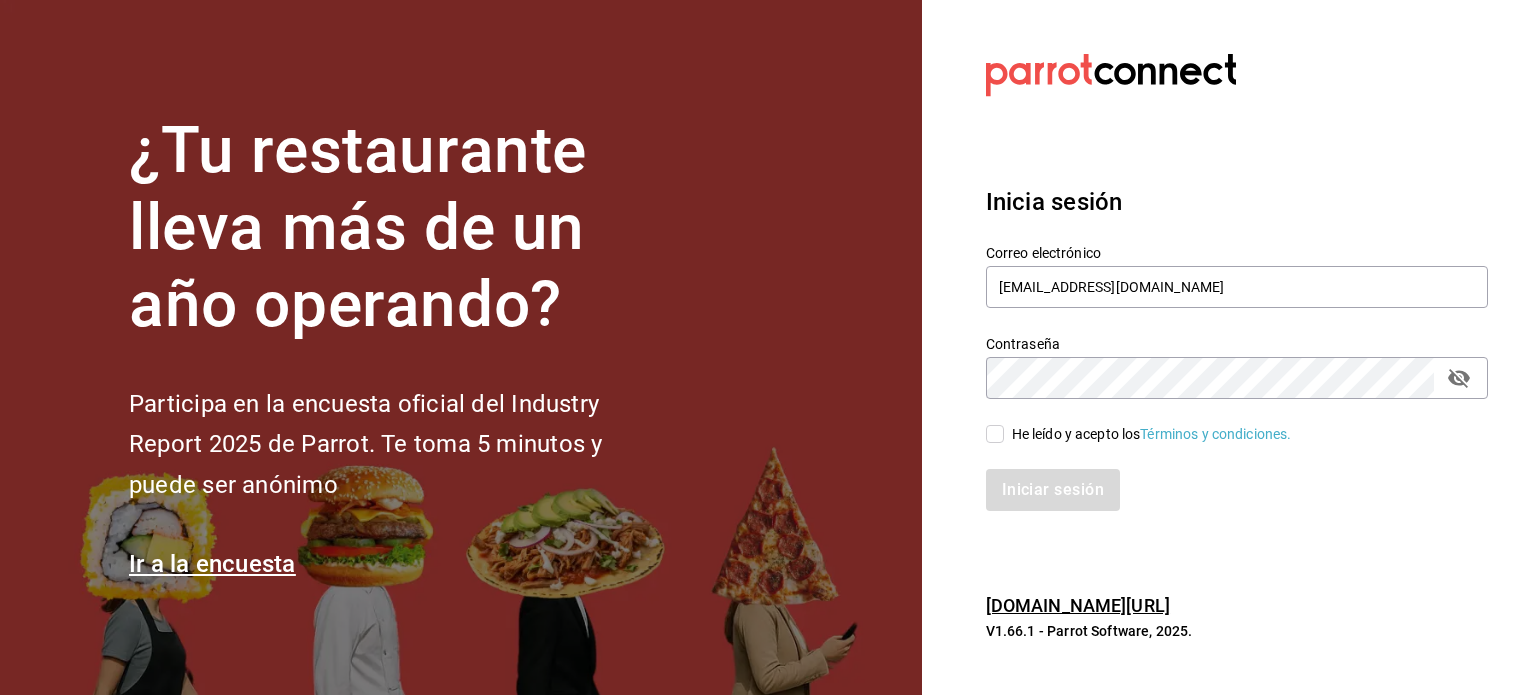 type on "[EMAIL_ADDRESS][DOMAIN_NAME]" 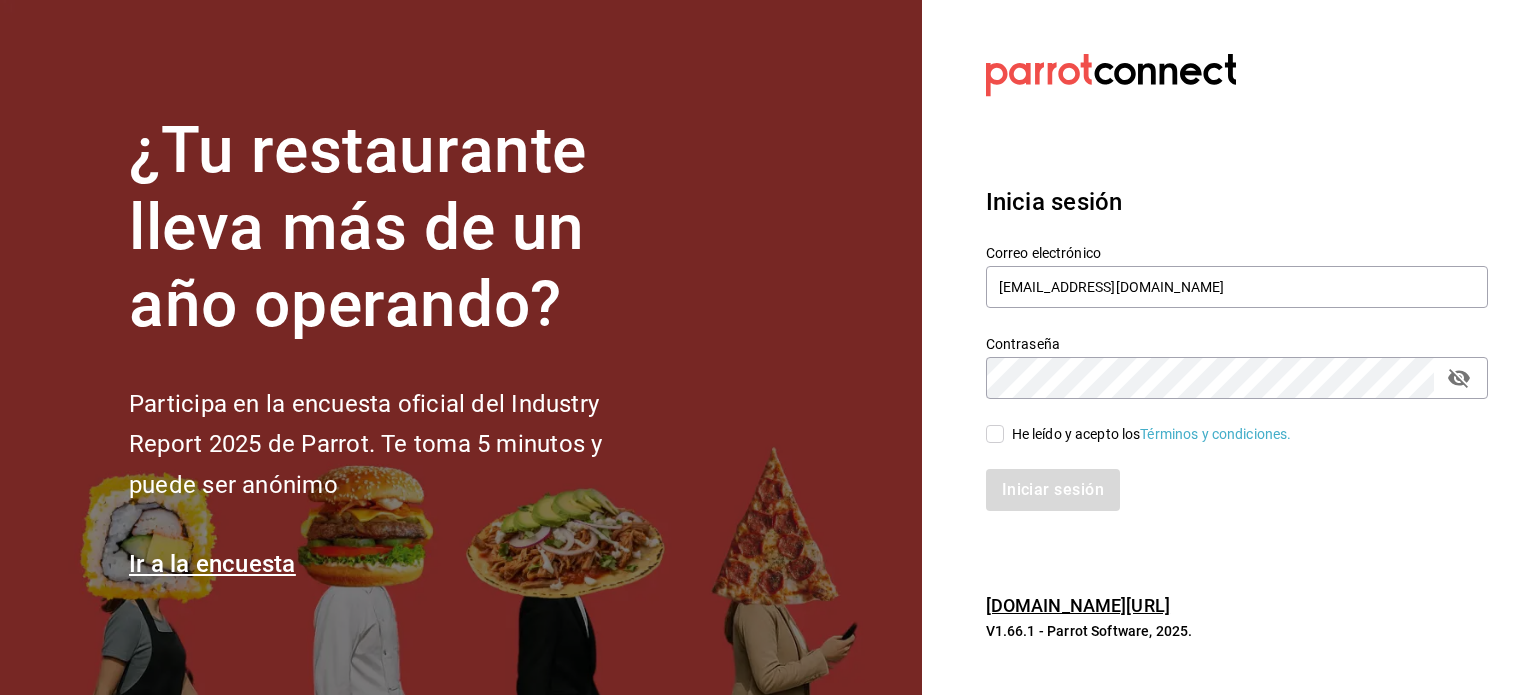checkbox on "true" 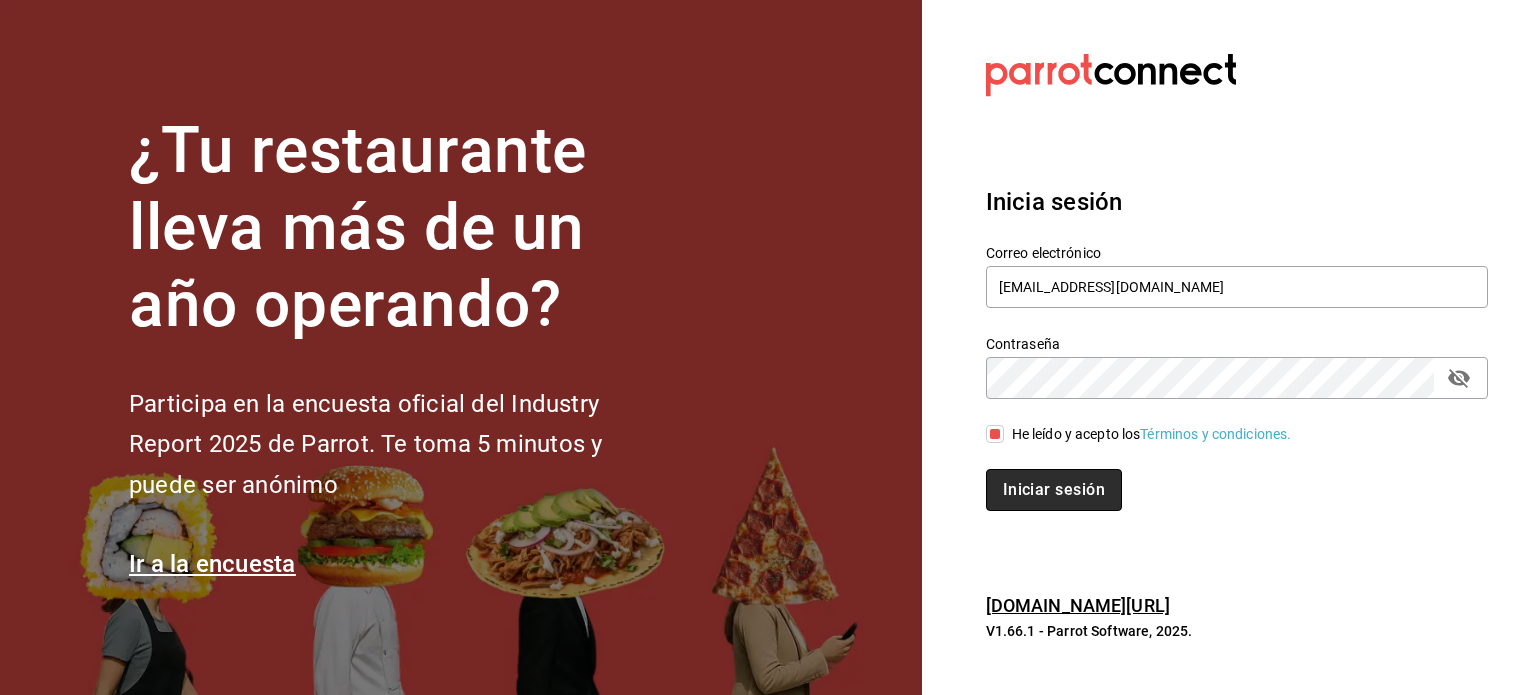 click on "Iniciar sesión" at bounding box center [1054, 490] 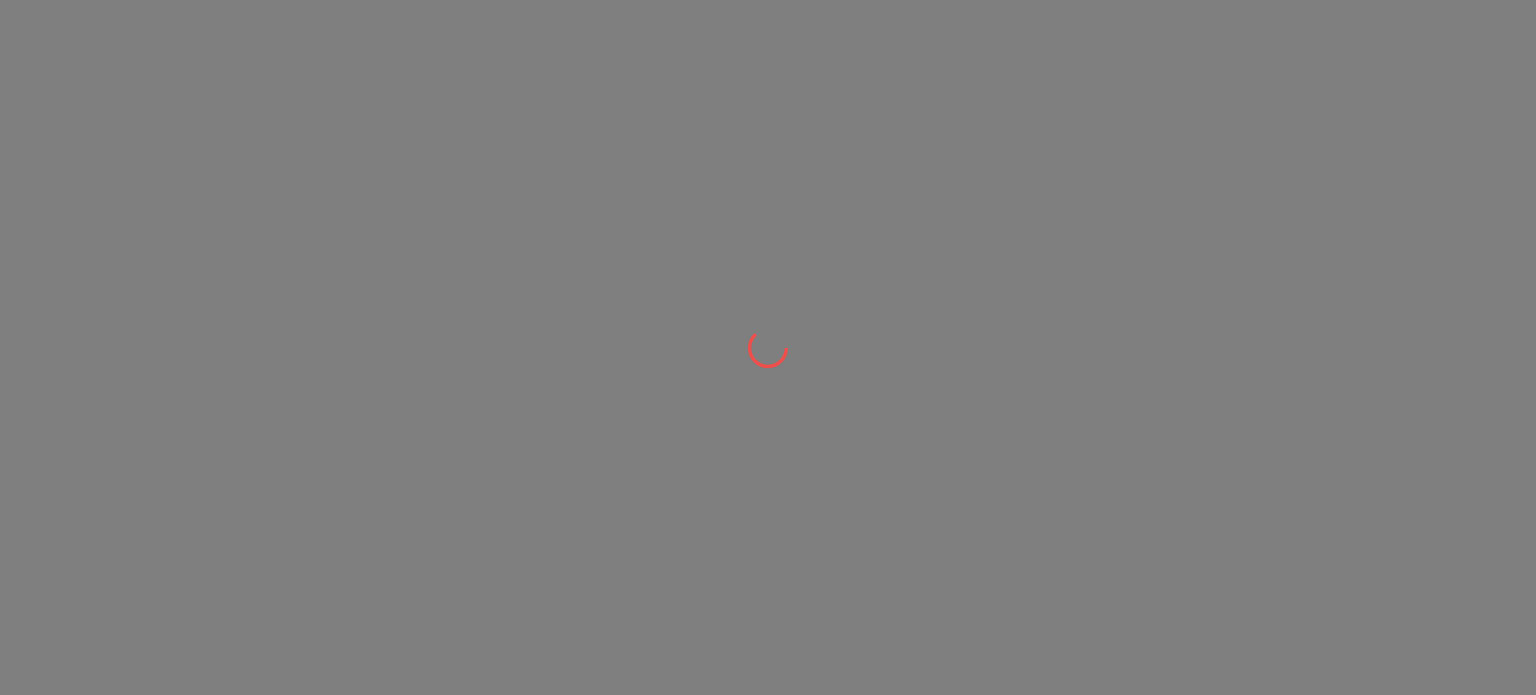 scroll, scrollTop: 0, scrollLeft: 0, axis: both 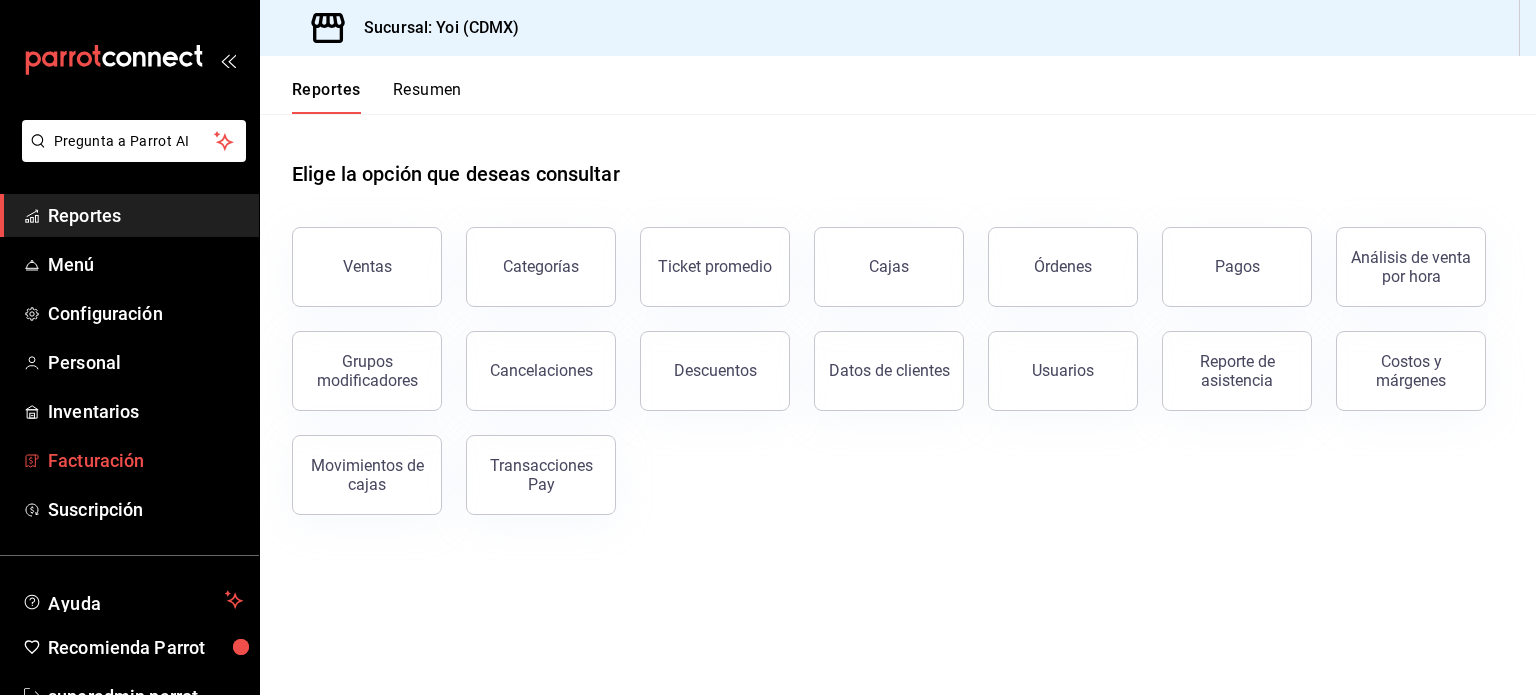 click on "Facturación" at bounding box center [145, 460] 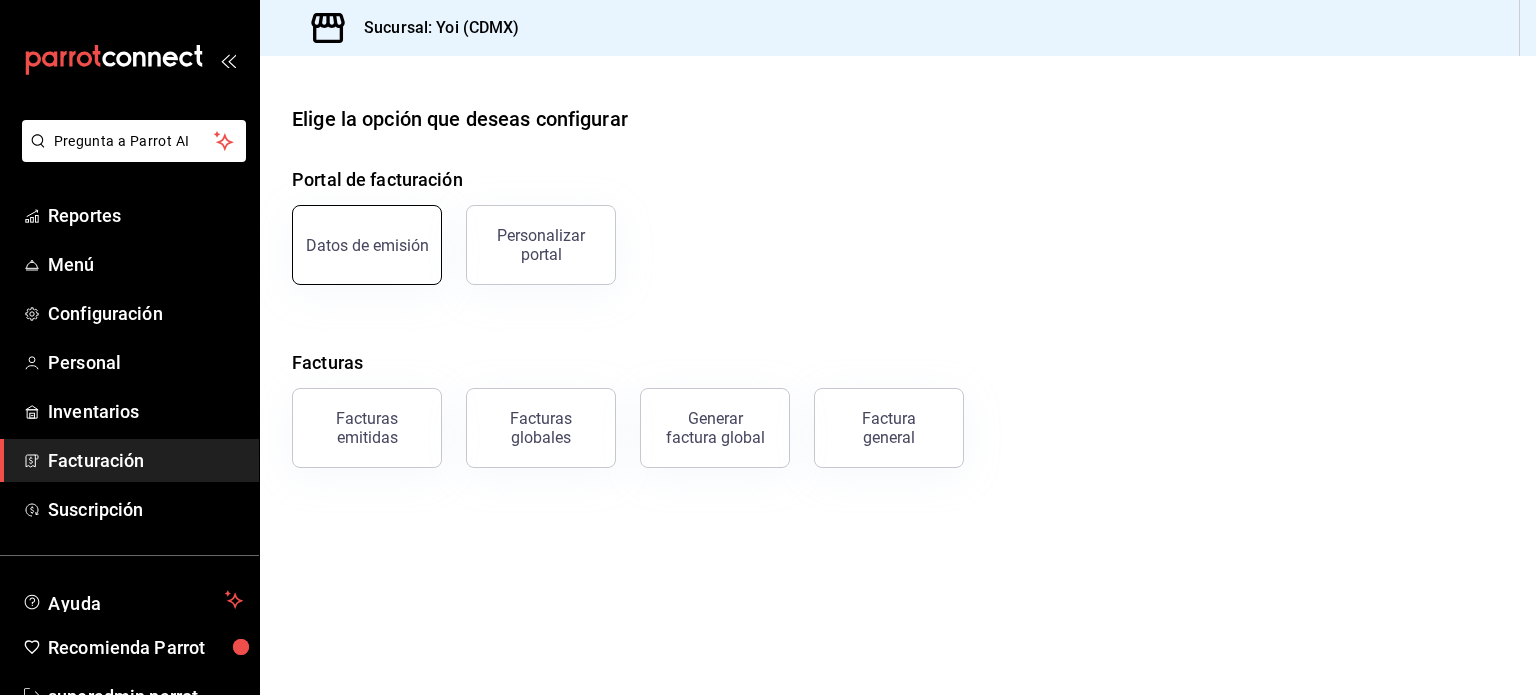click on "Datos de emisión" at bounding box center (367, 245) 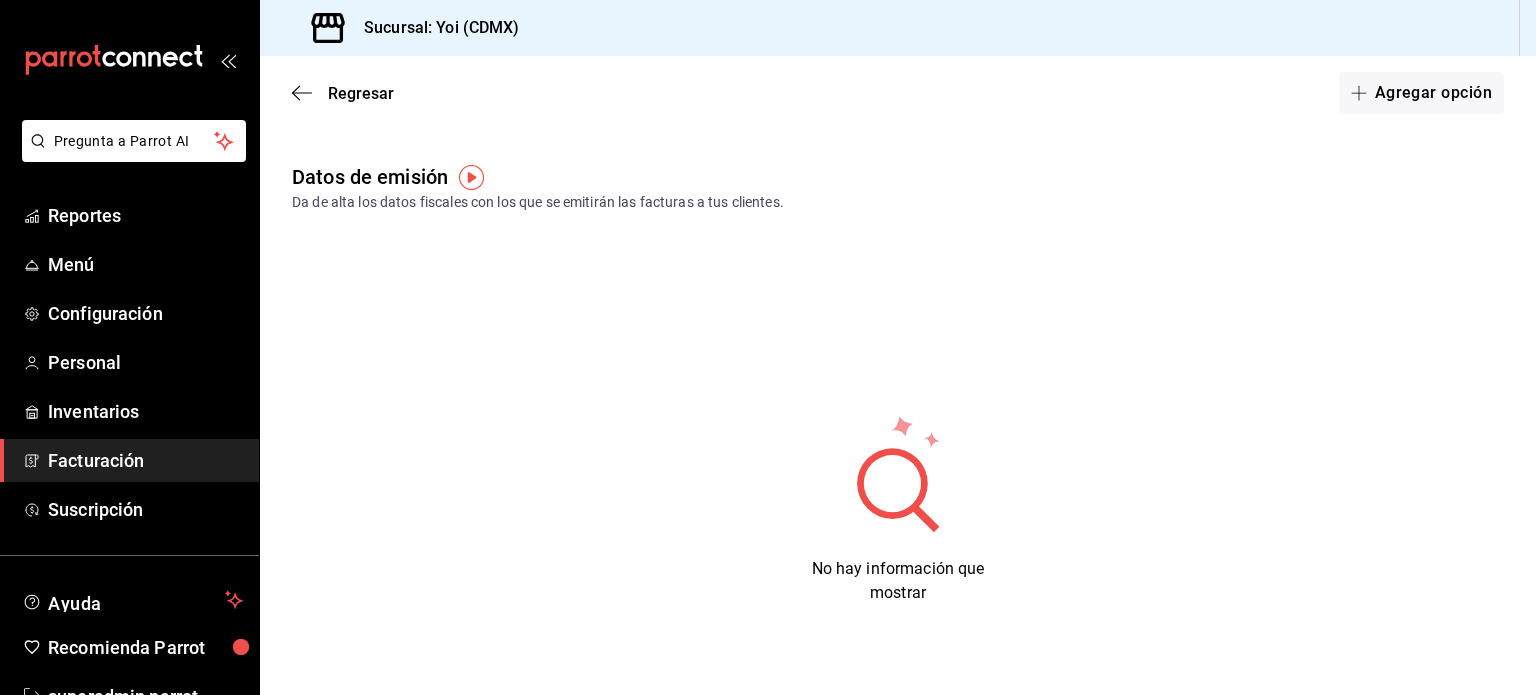 click on "Facturación" at bounding box center [145, 460] 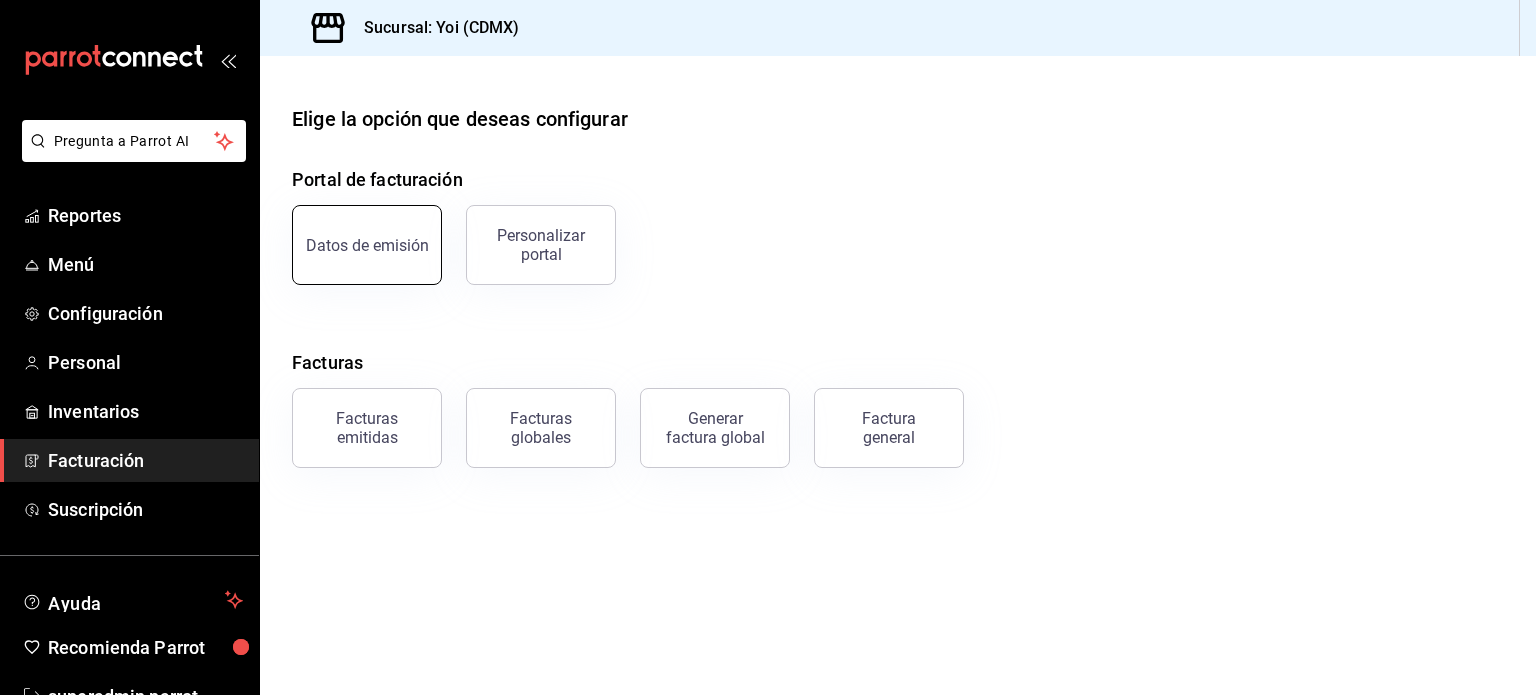 click on "Datos de emisión" at bounding box center [367, 245] 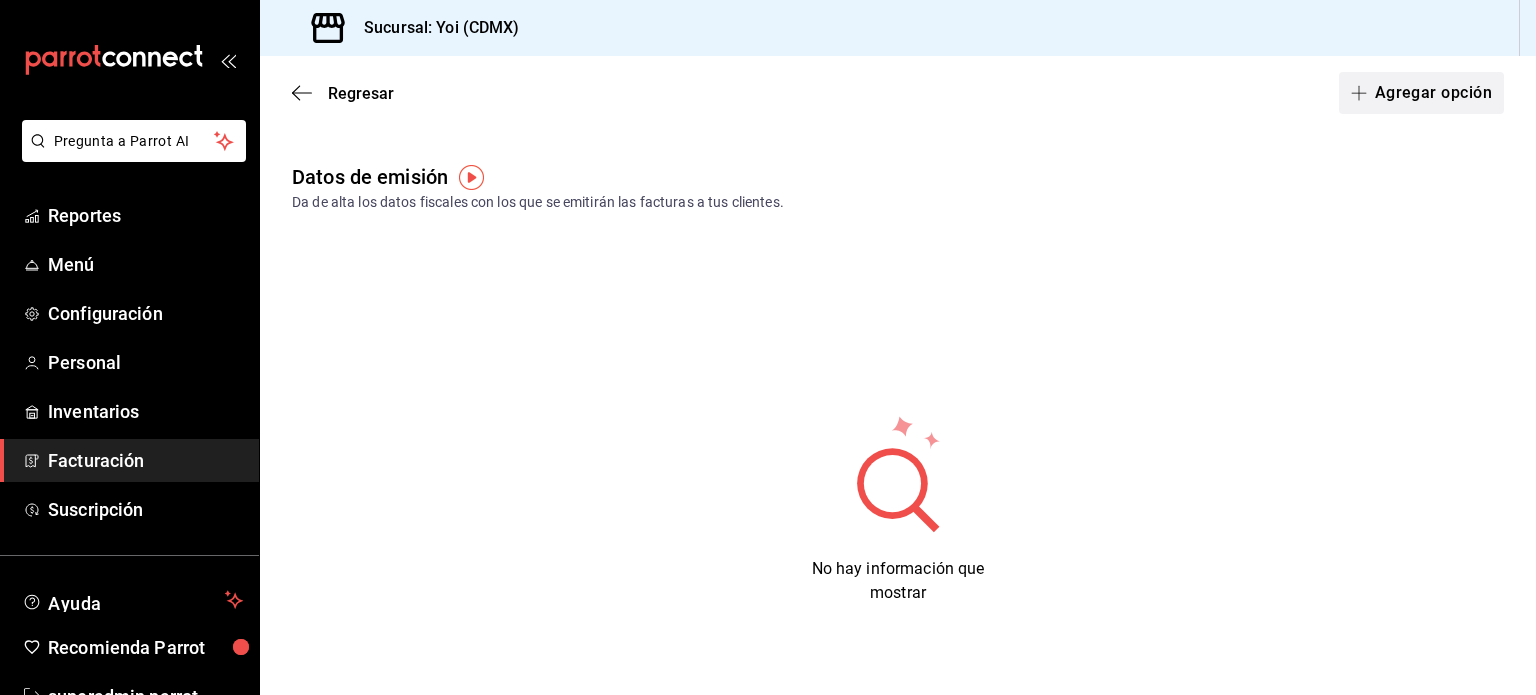 click on "Agregar opción" at bounding box center (1421, 93) 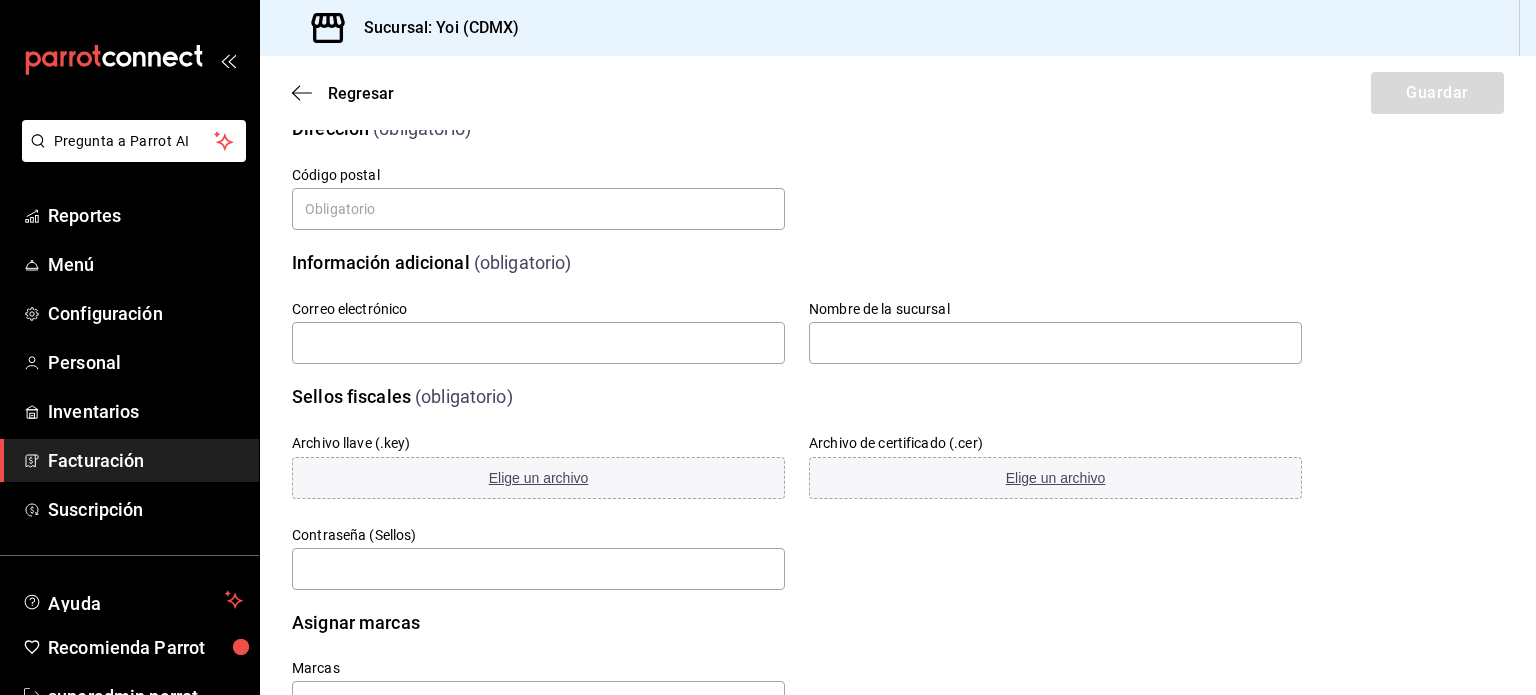 scroll, scrollTop: 170, scrollLeft: 0, axis: vertical 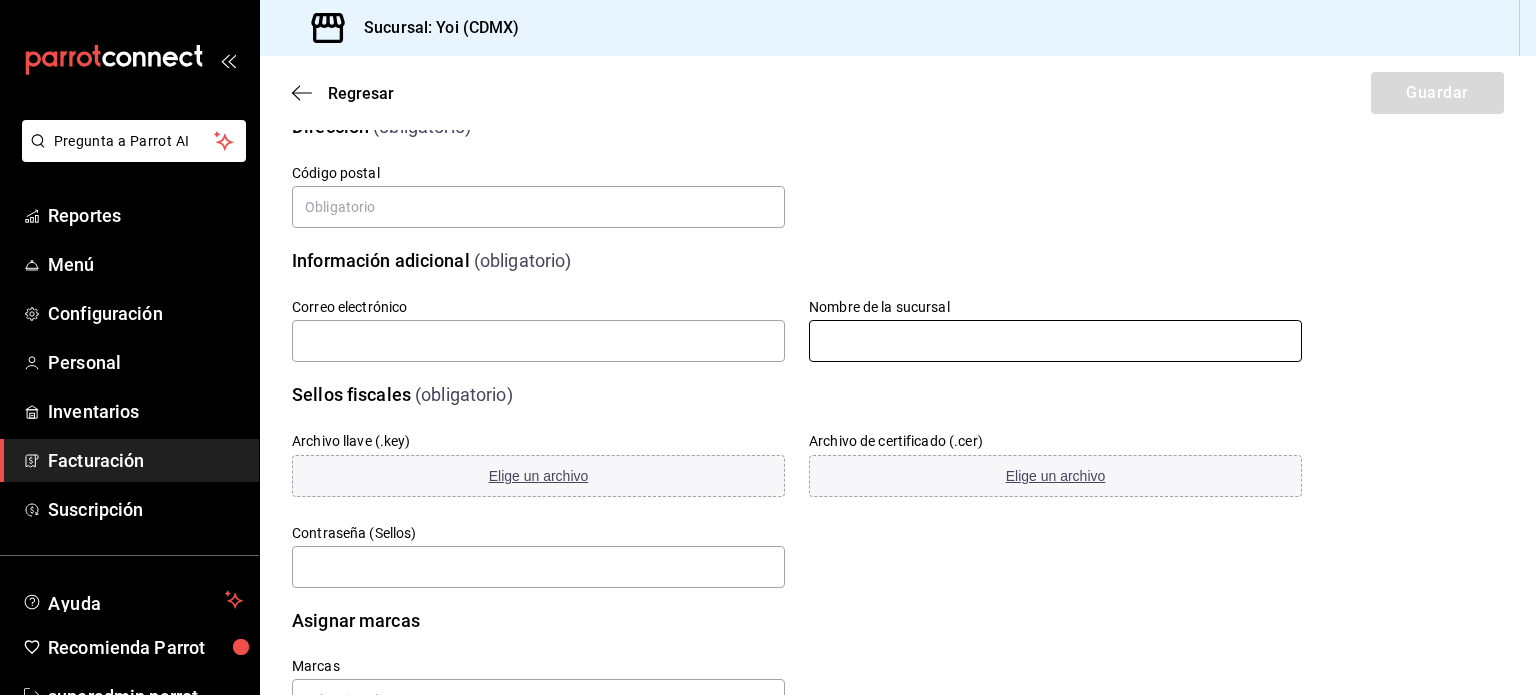 click at bounding box center [1055, 341] 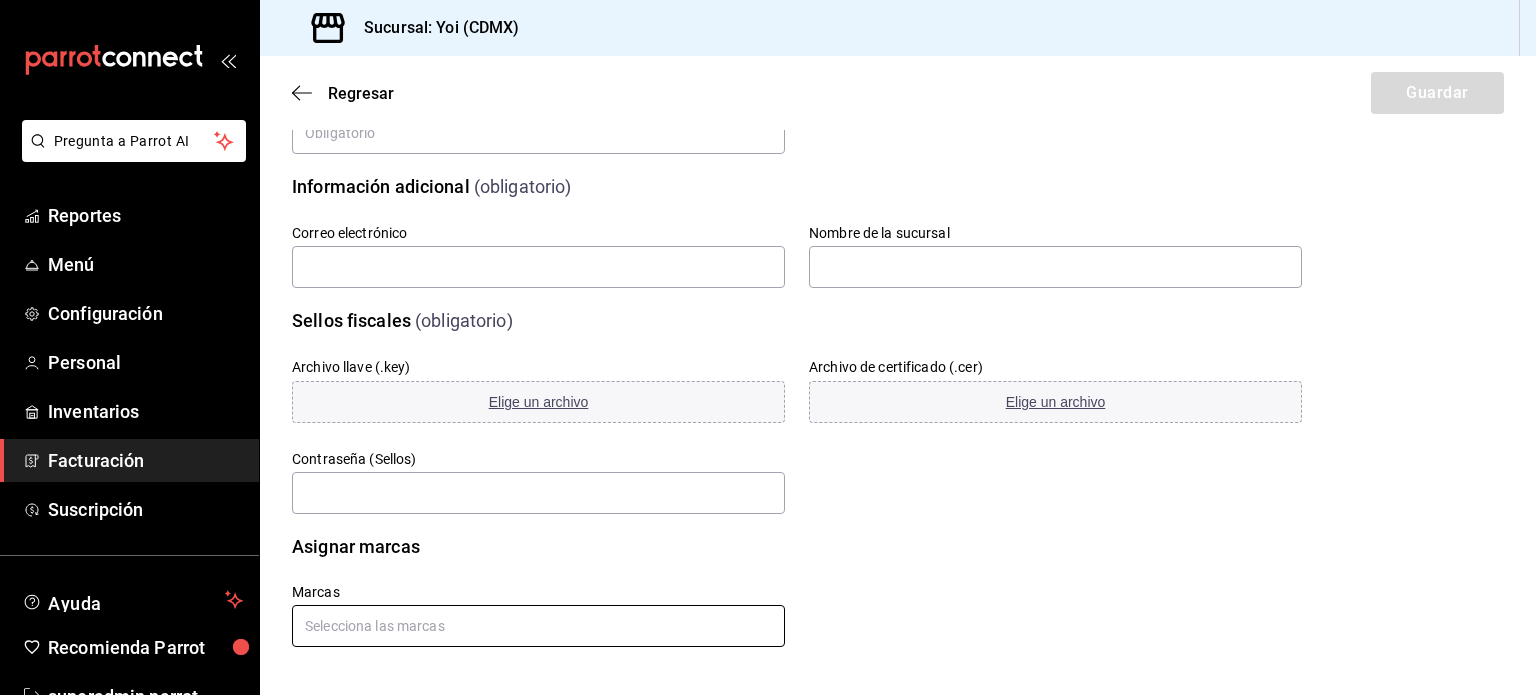 click at bounding box center (538, 626) 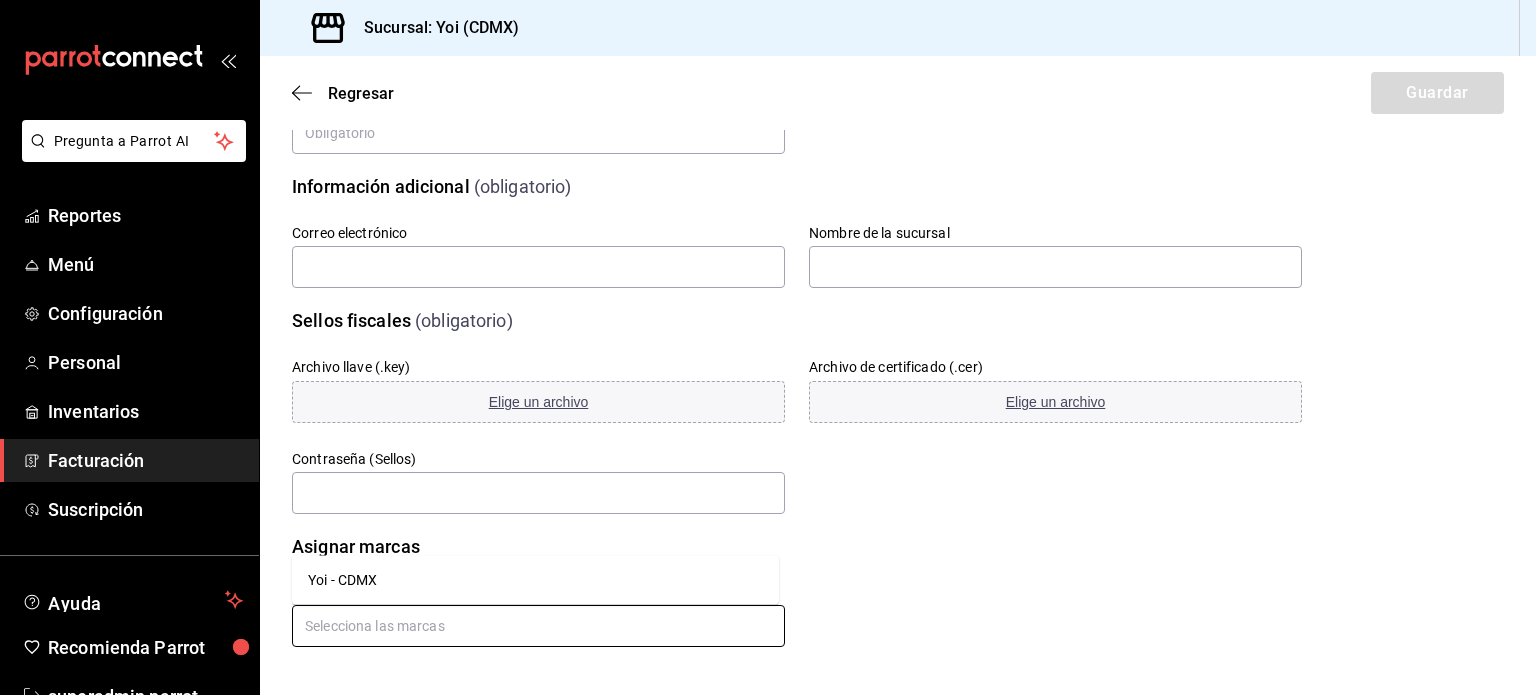 click on "Yoi - CDMX" at bounding box center (535, 580) 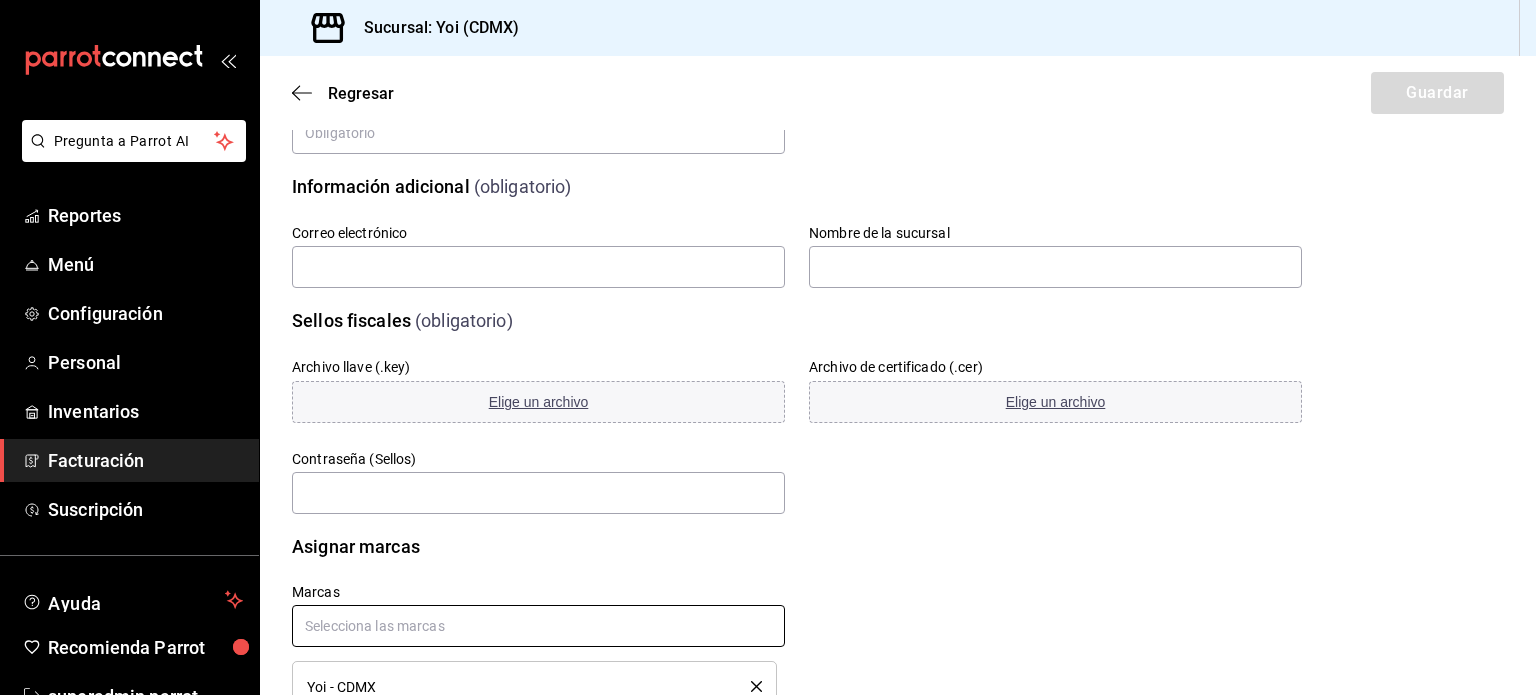 scroll, scrollTop: 310, scrollLeft: 0, axis: vertical 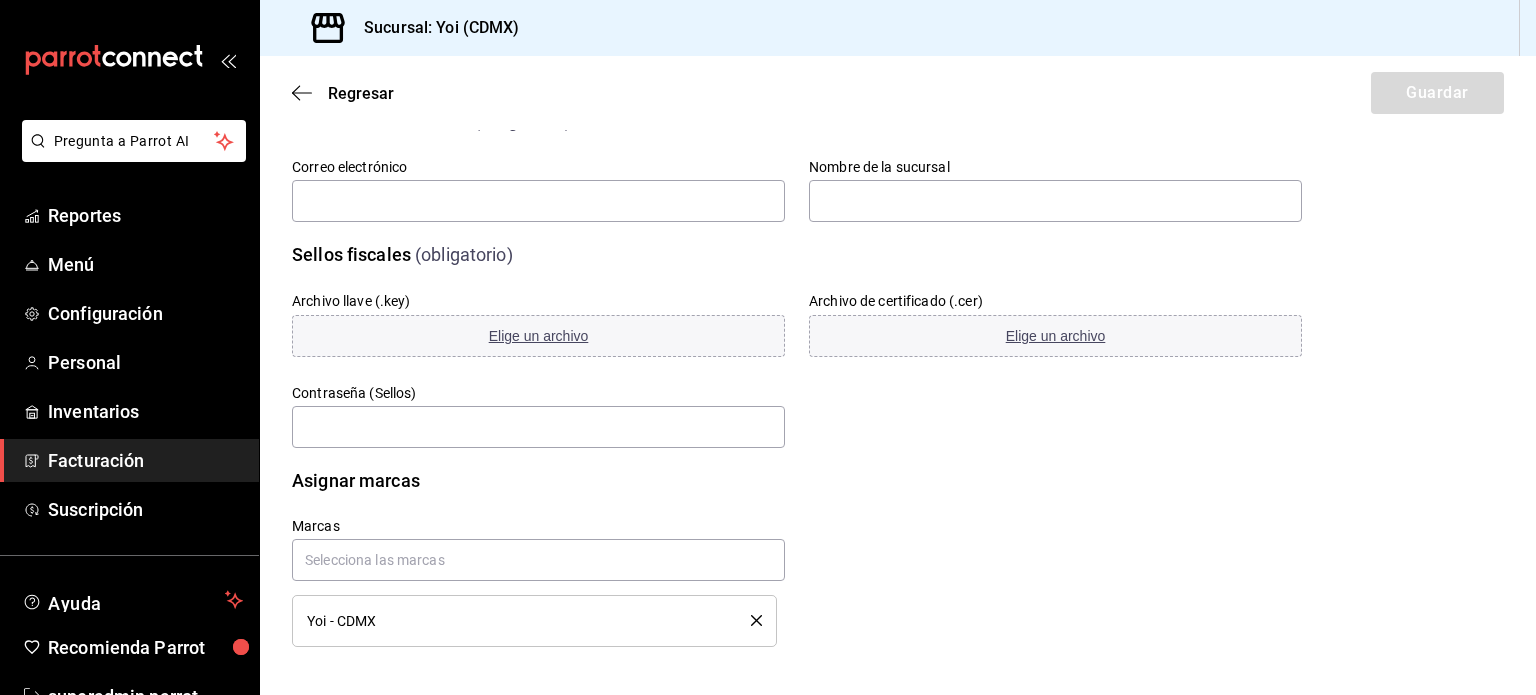 click on "Marcas Yoi - CDMX" at bounding box center (773, 558) 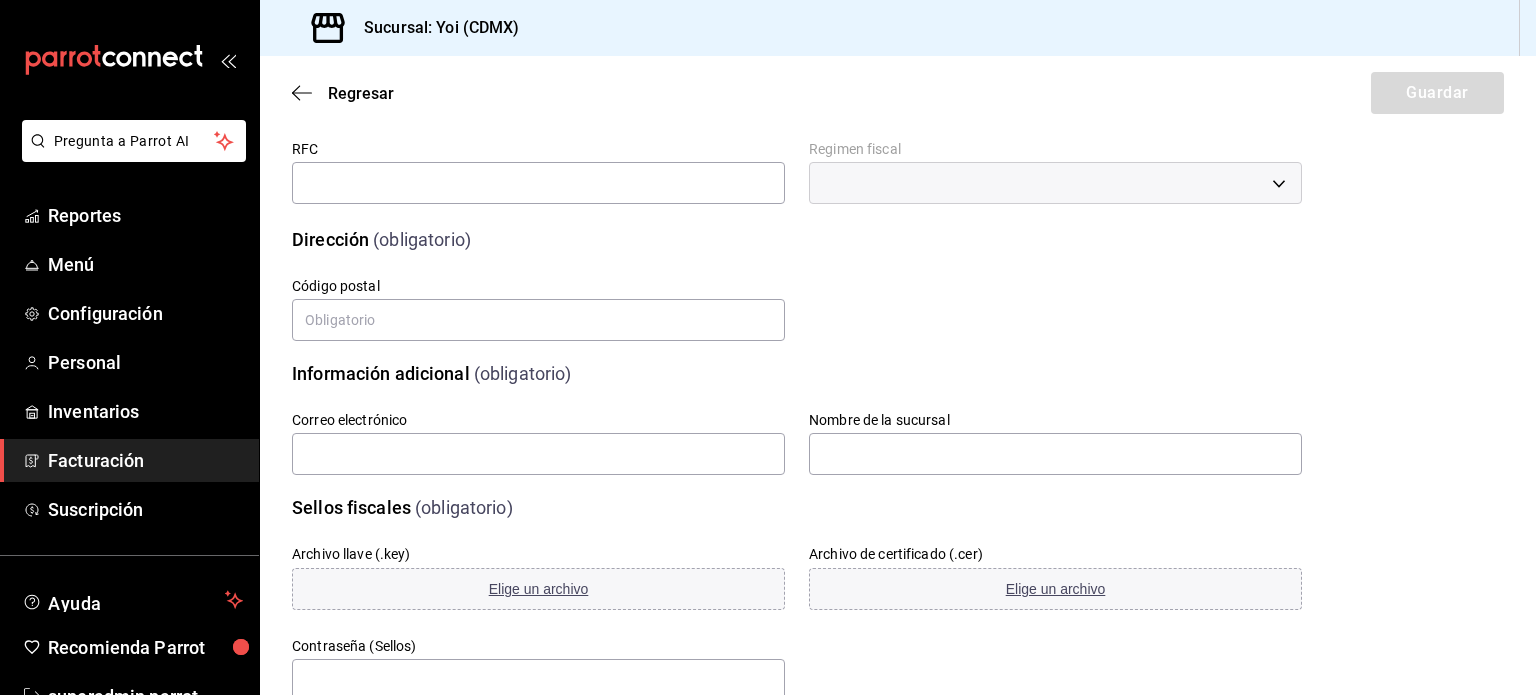 scroll, scrollTop: 0, scrollLeft: 0, axis: both 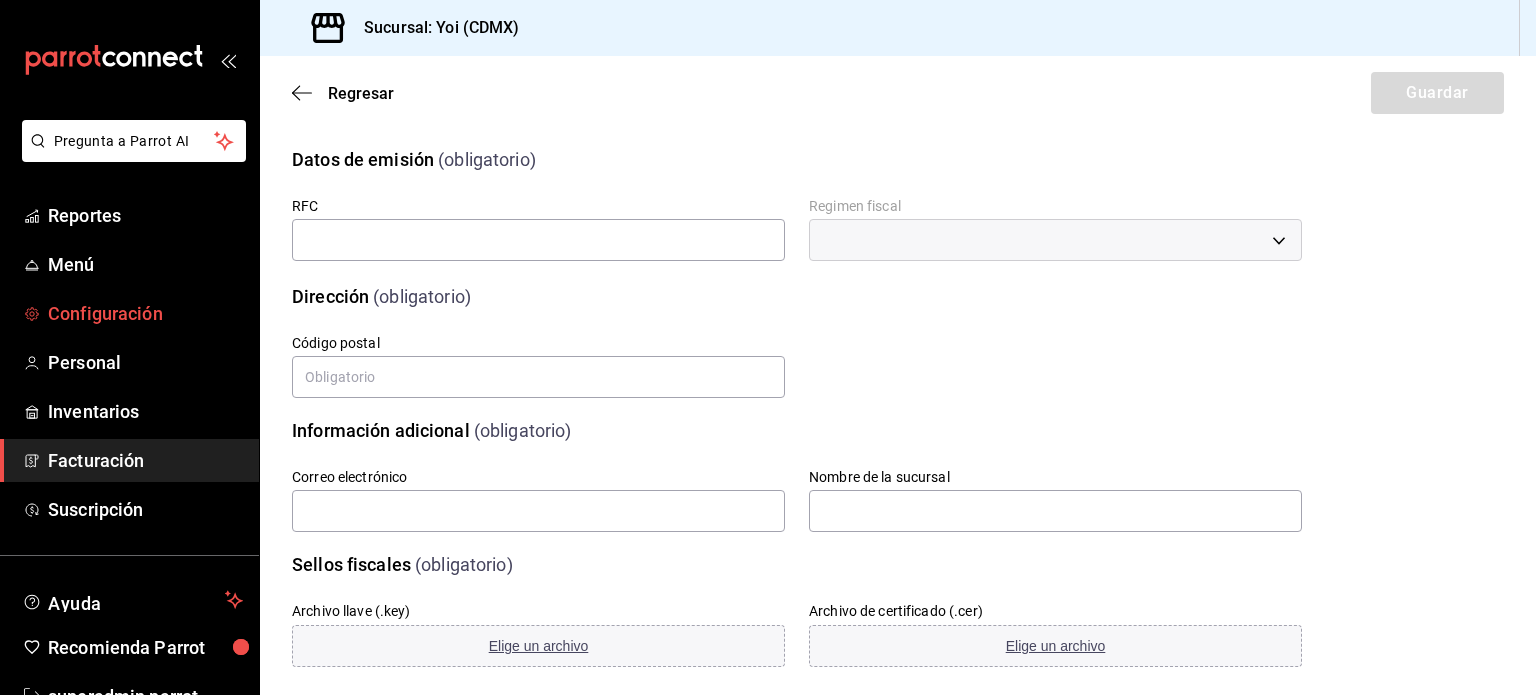 click on "Configuración" at bounding box center [145, 313] 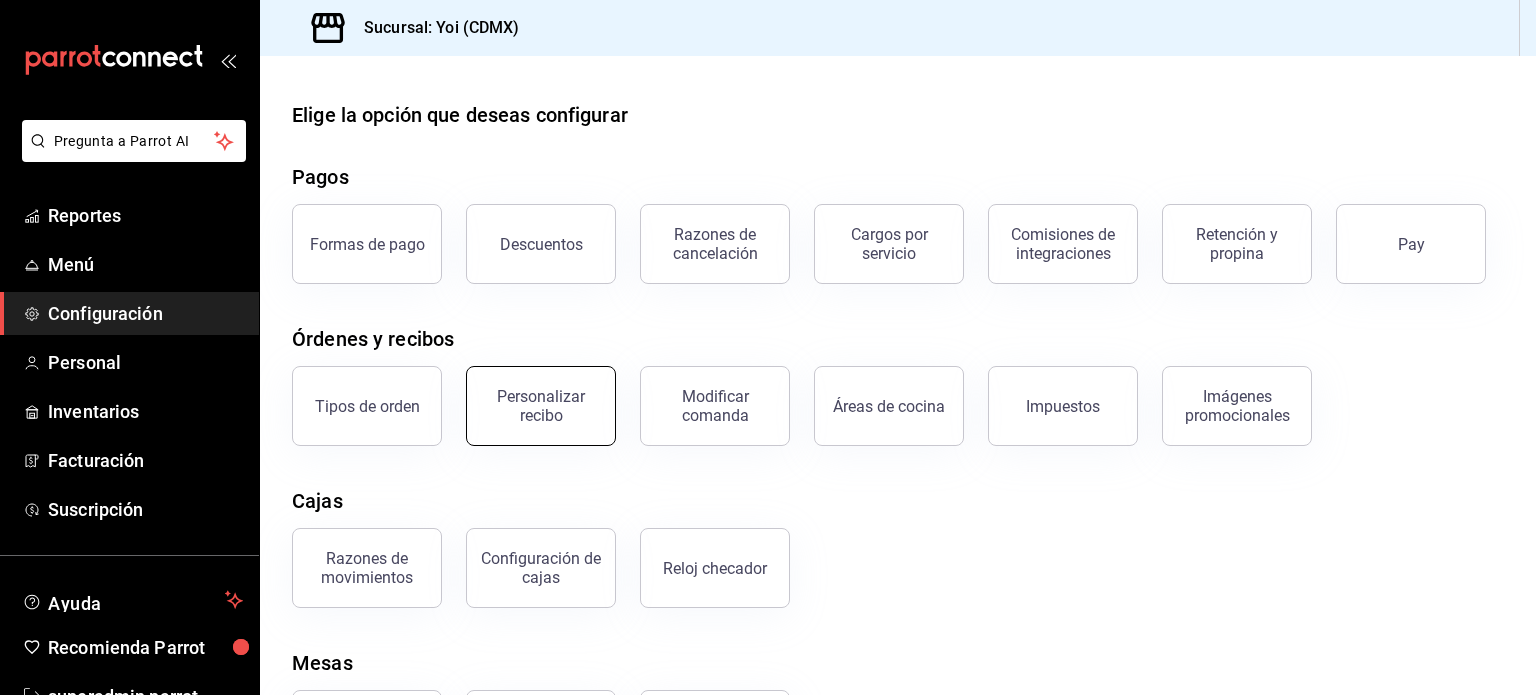 scroll, scrollTop: 0, scrollLeft: 0, axis: both 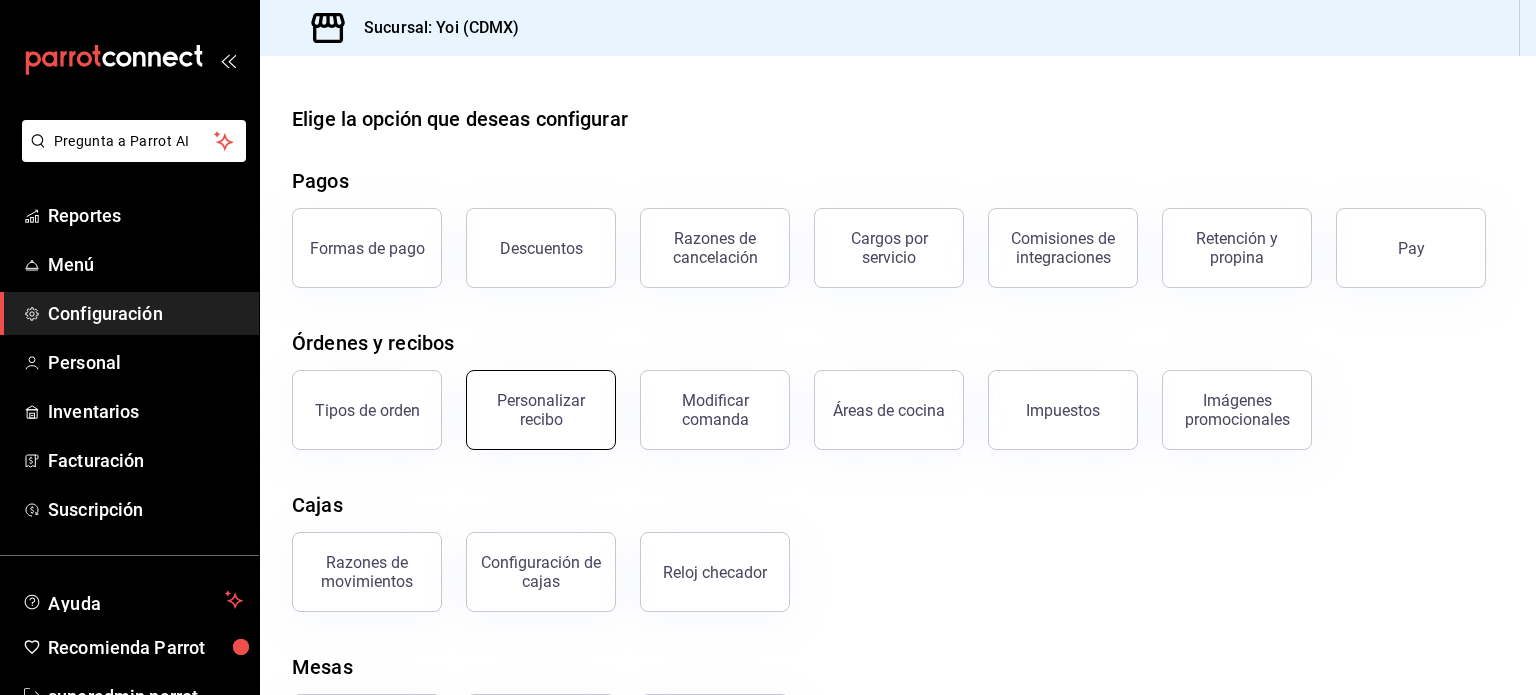 click on "Personalizar recibo" at bounding box center (541, 410) 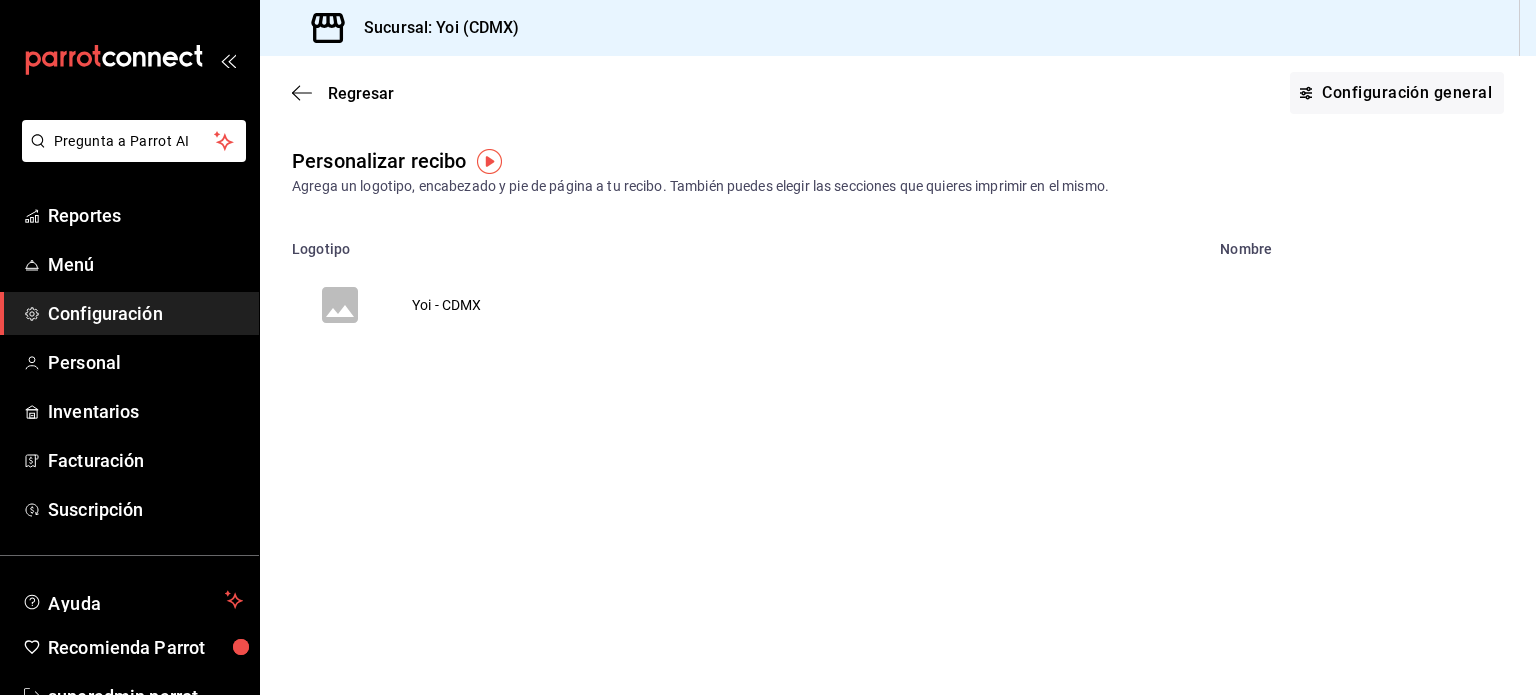 click on "Configuración" at bounding box center (145, 313) 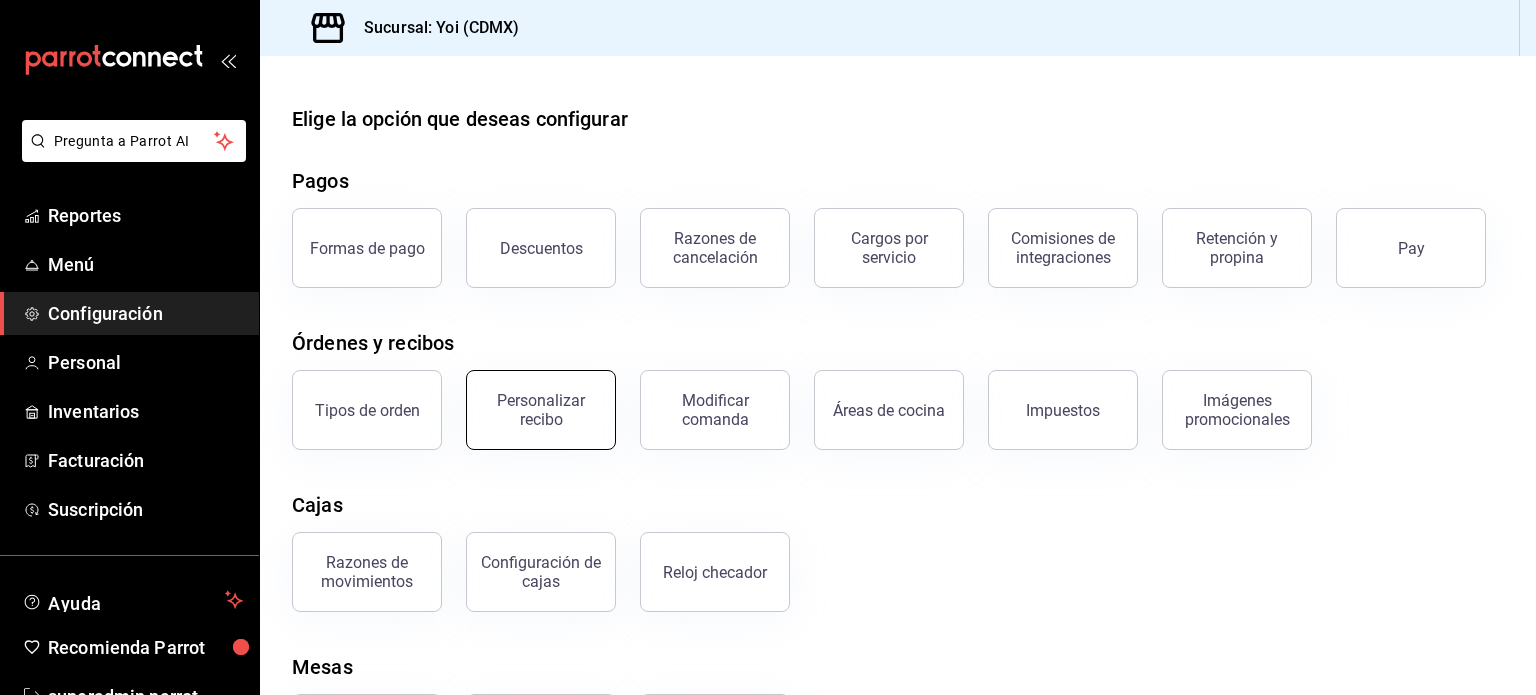 click on "Personalizar recibo" at bounding box center [541, 410] 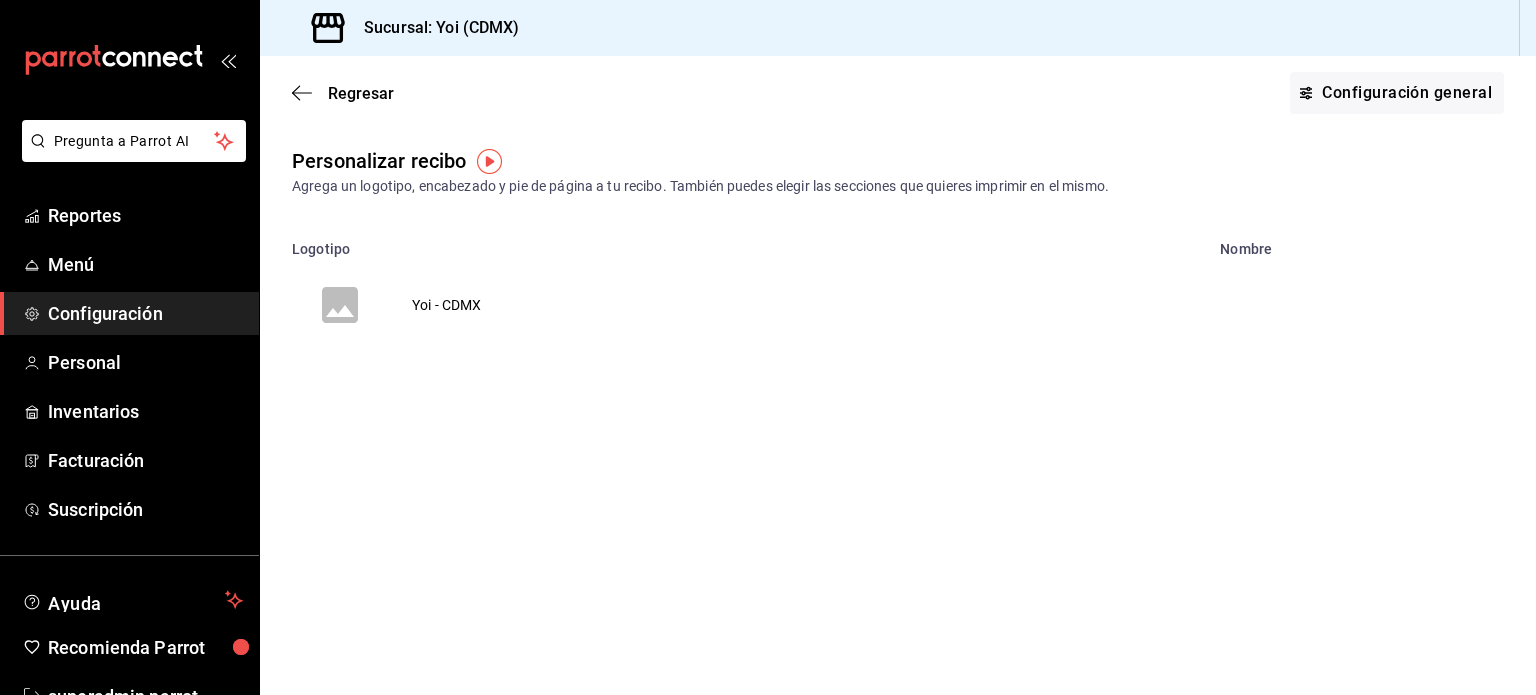 click on "Yoi - CDMX" at bounding box center (447, 305) 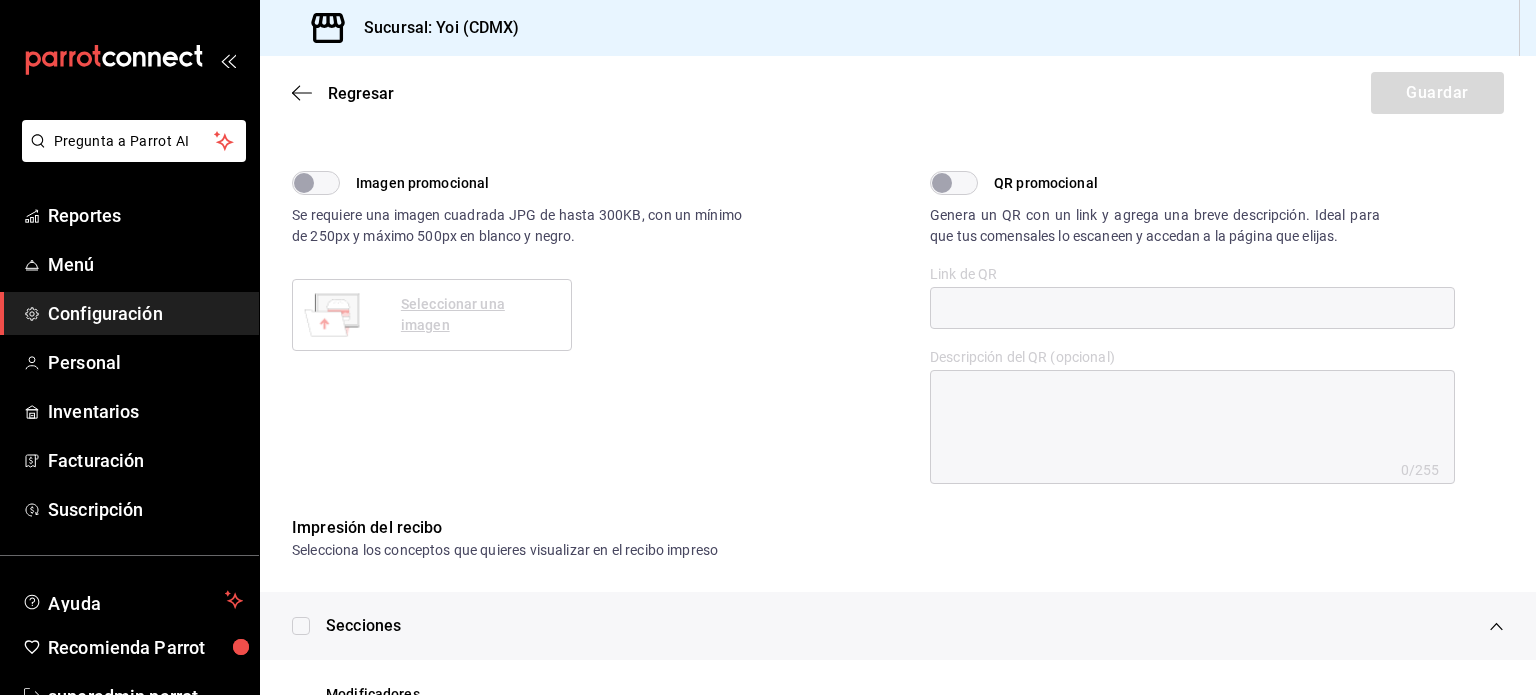 scroll, scrollTop: 735, scrollLeft: 0, axis: vertical 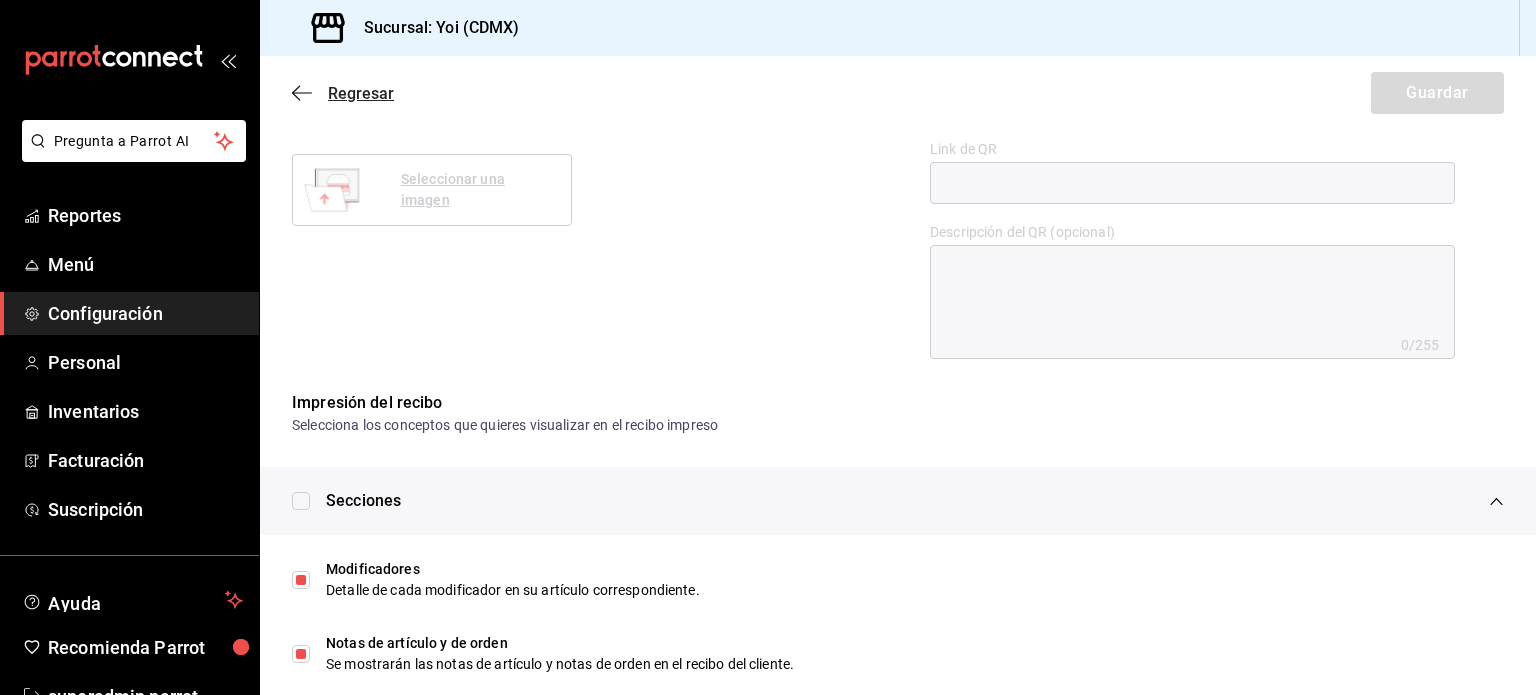 click on "Regresar" at bounding box center [343, 93] 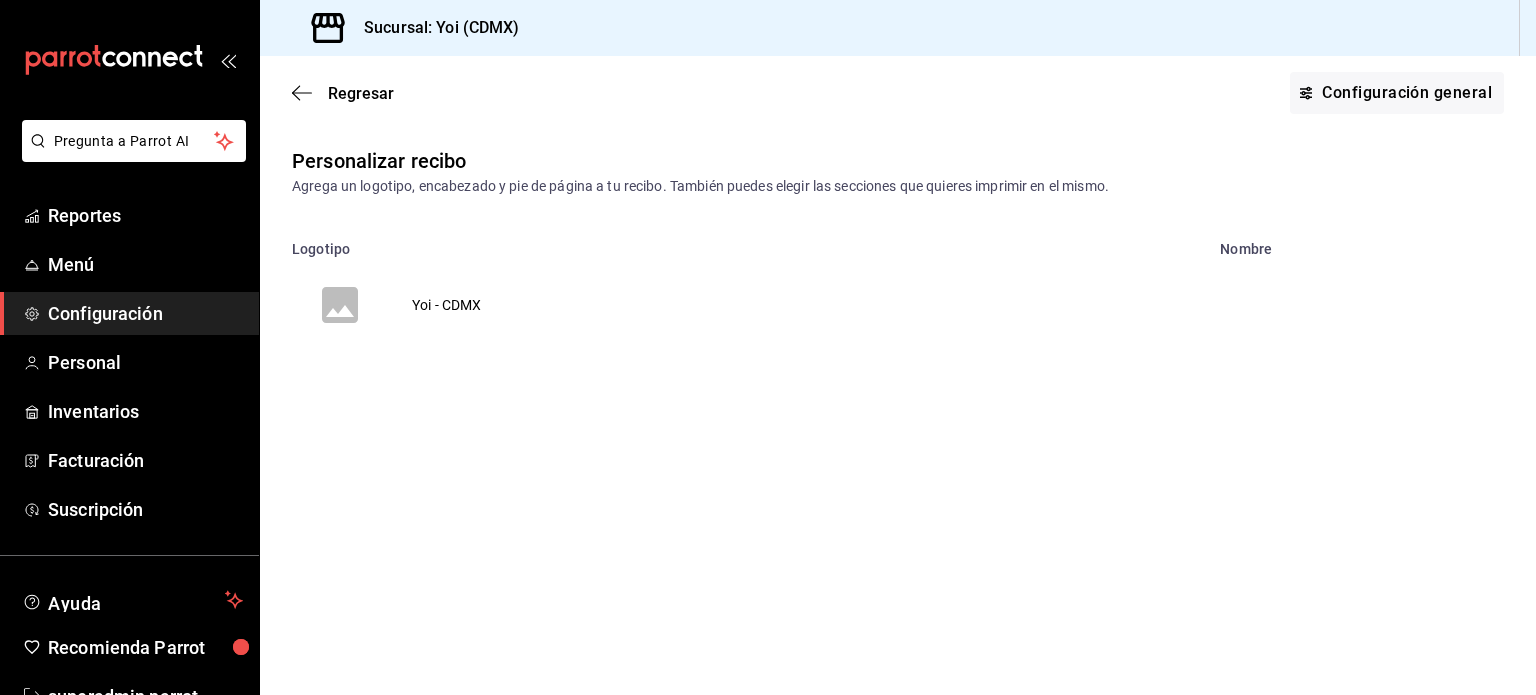 scroll, scrollTop: 0, scrollLeft: 0, axis: both 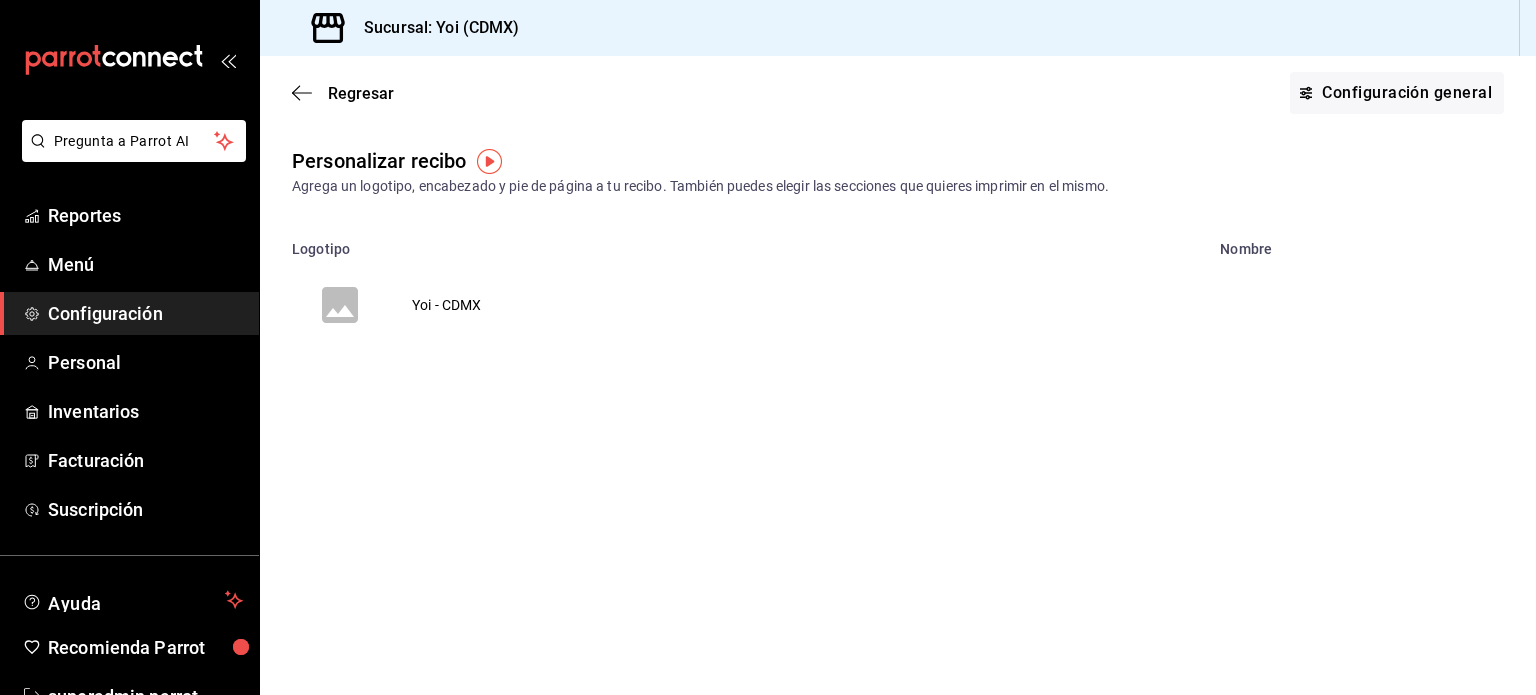 click on "Configuración" at bounding box center (145, 313) 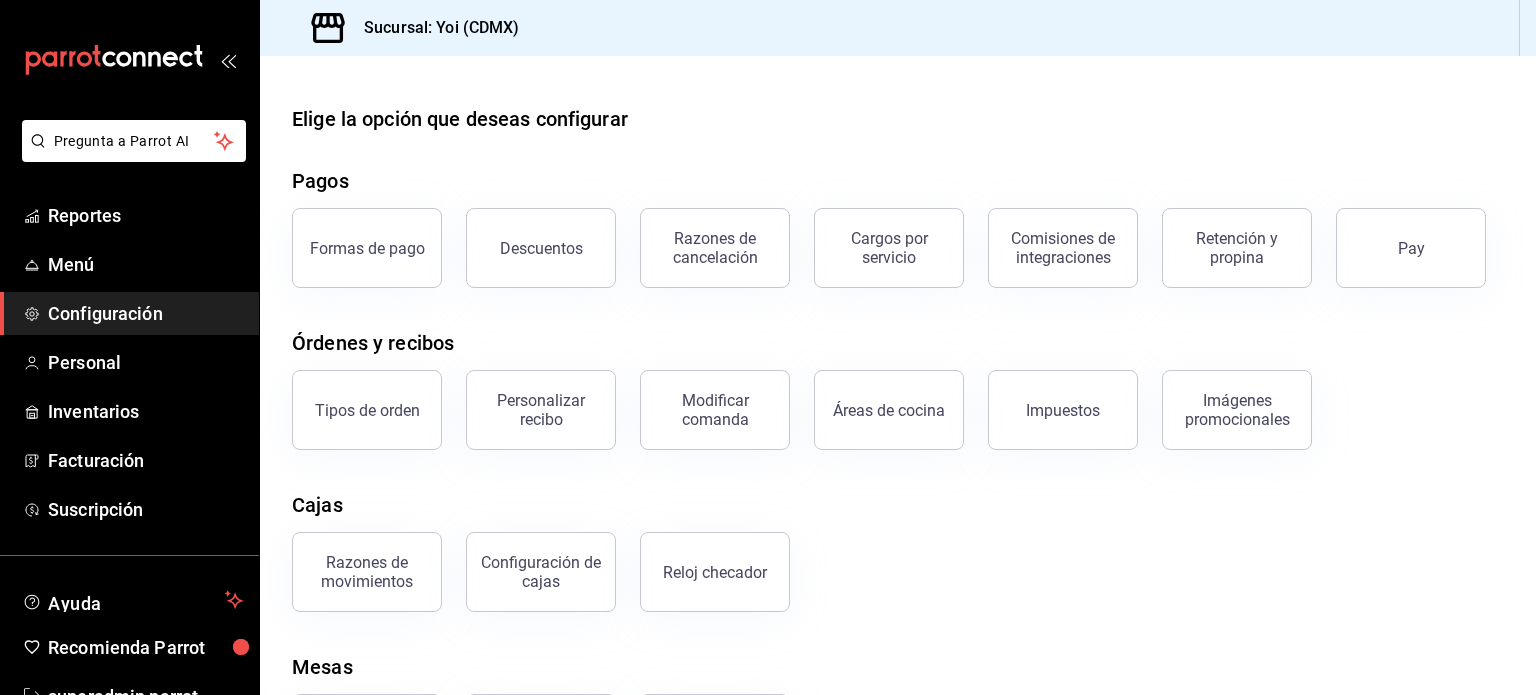 scroll, scrollTop: 111, scrollLeft: 0, axis: vertical 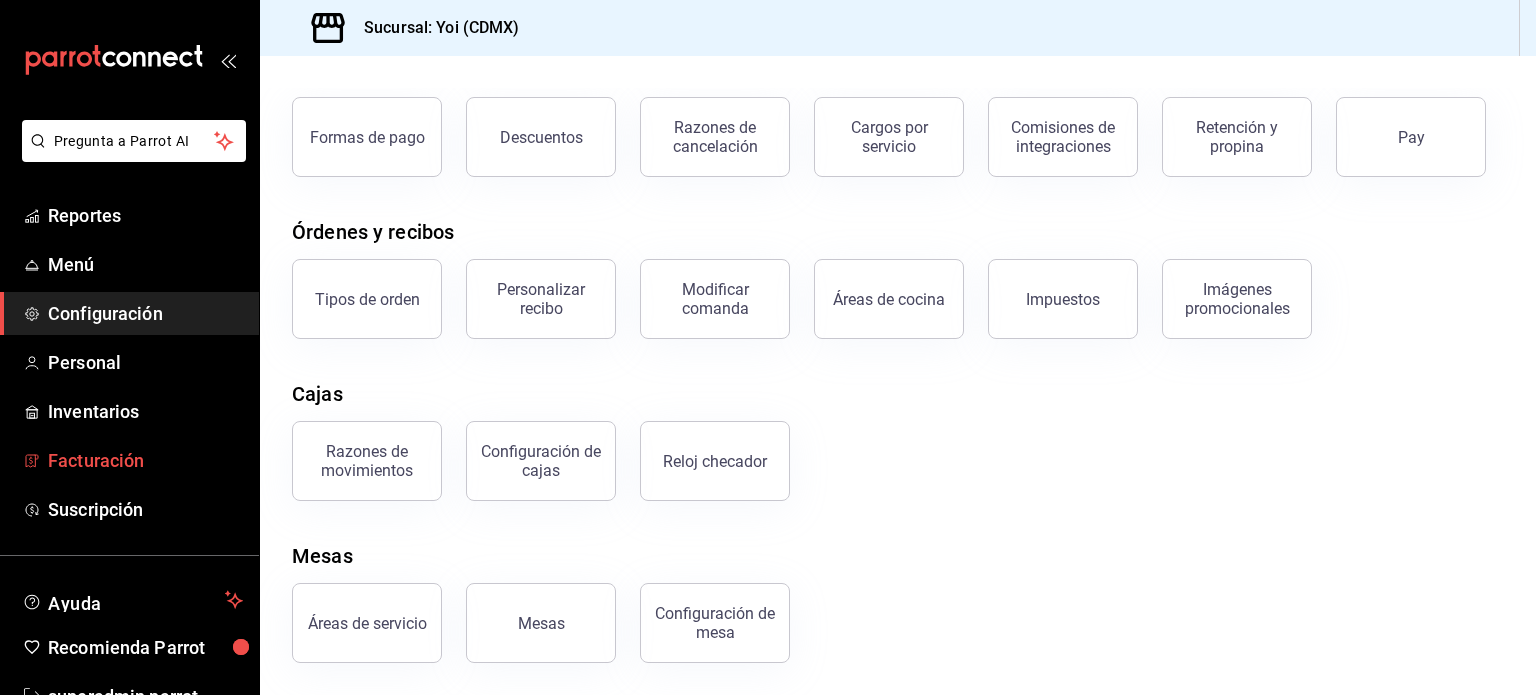click on "Facturación" at bounding box center (145, 460) 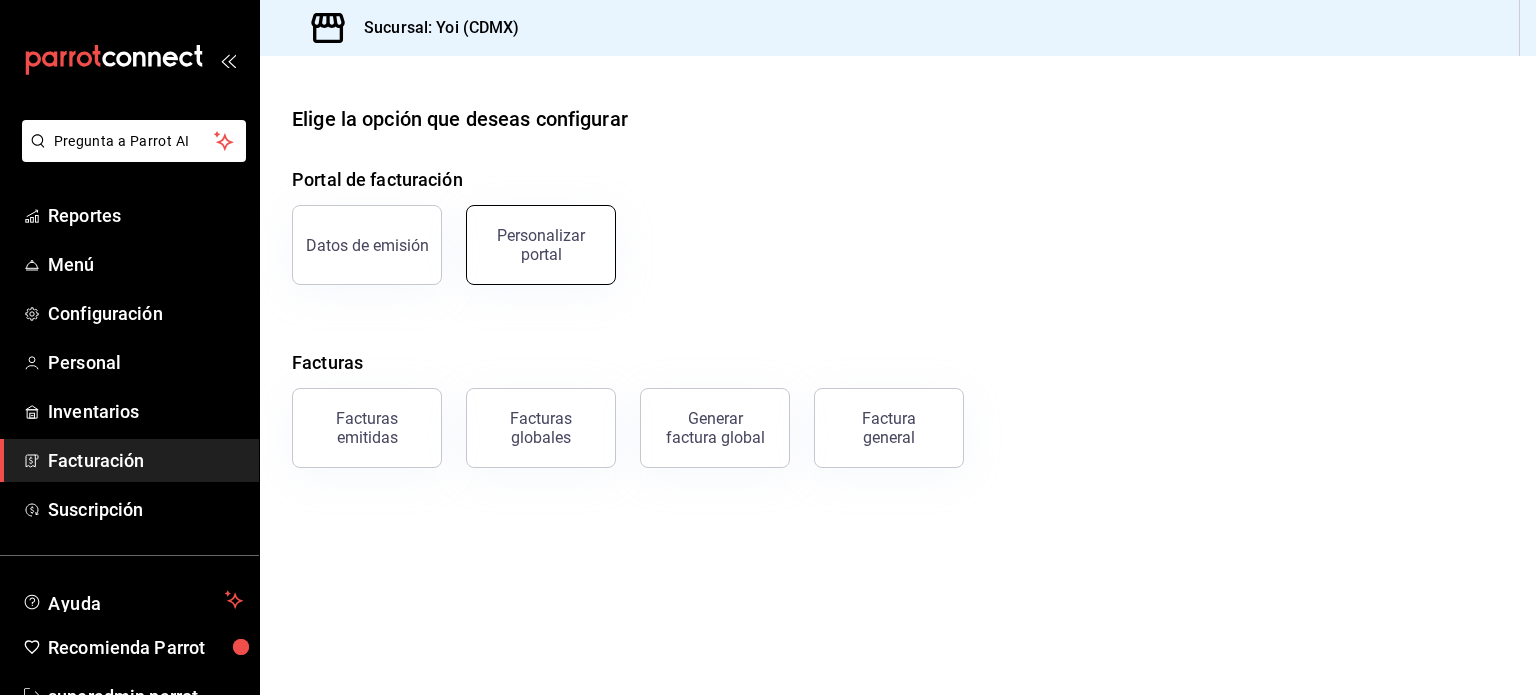 click on "Personalizar portal" at bounding box center (541, 245) 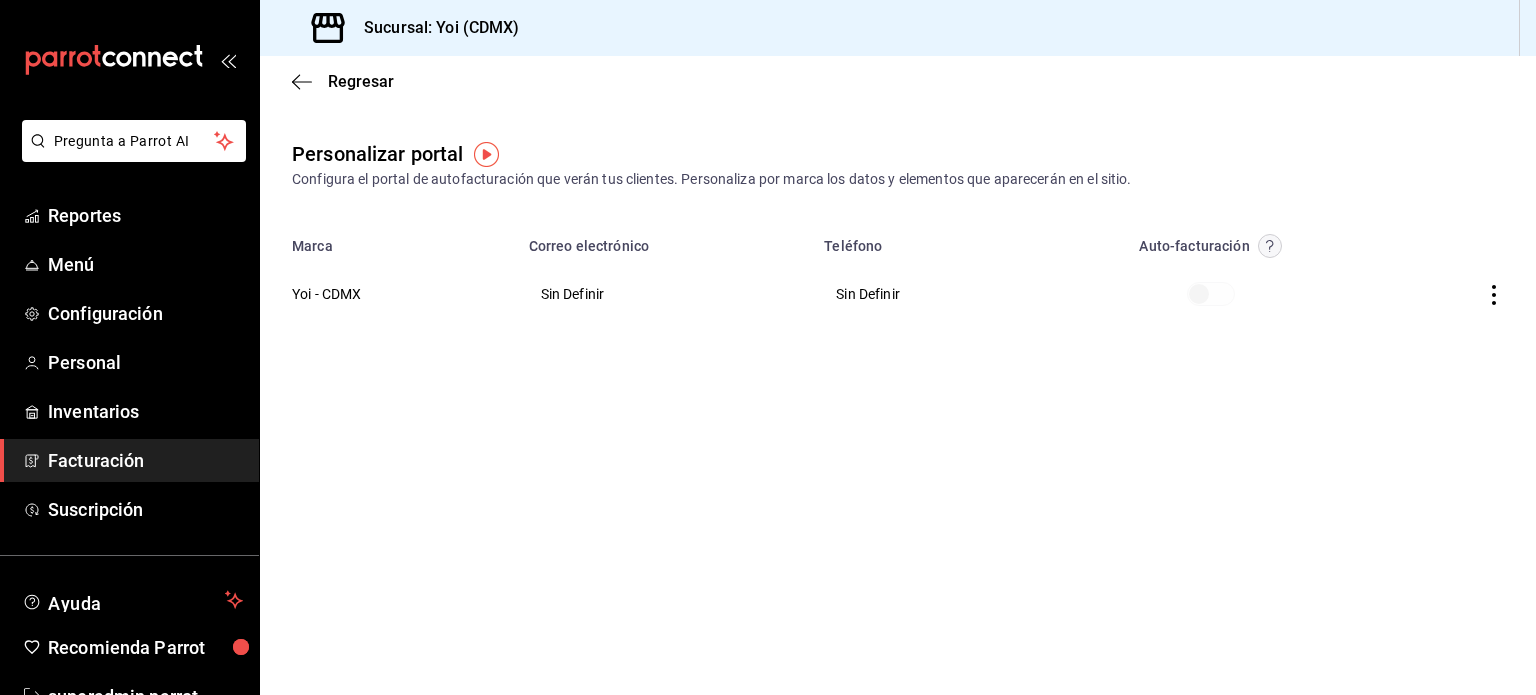 click at bounding box center [1458, 294] 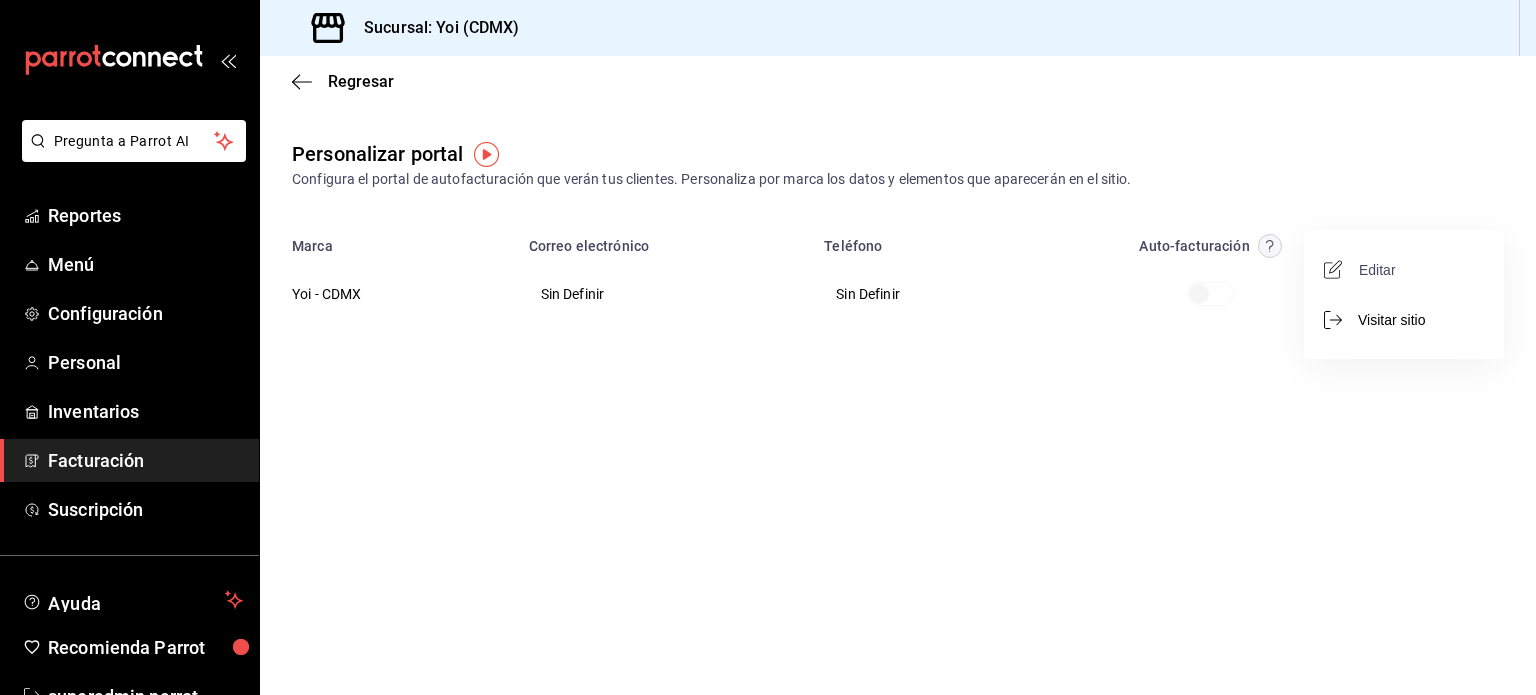 click on "Editar" at bounding box center (1362, 269) 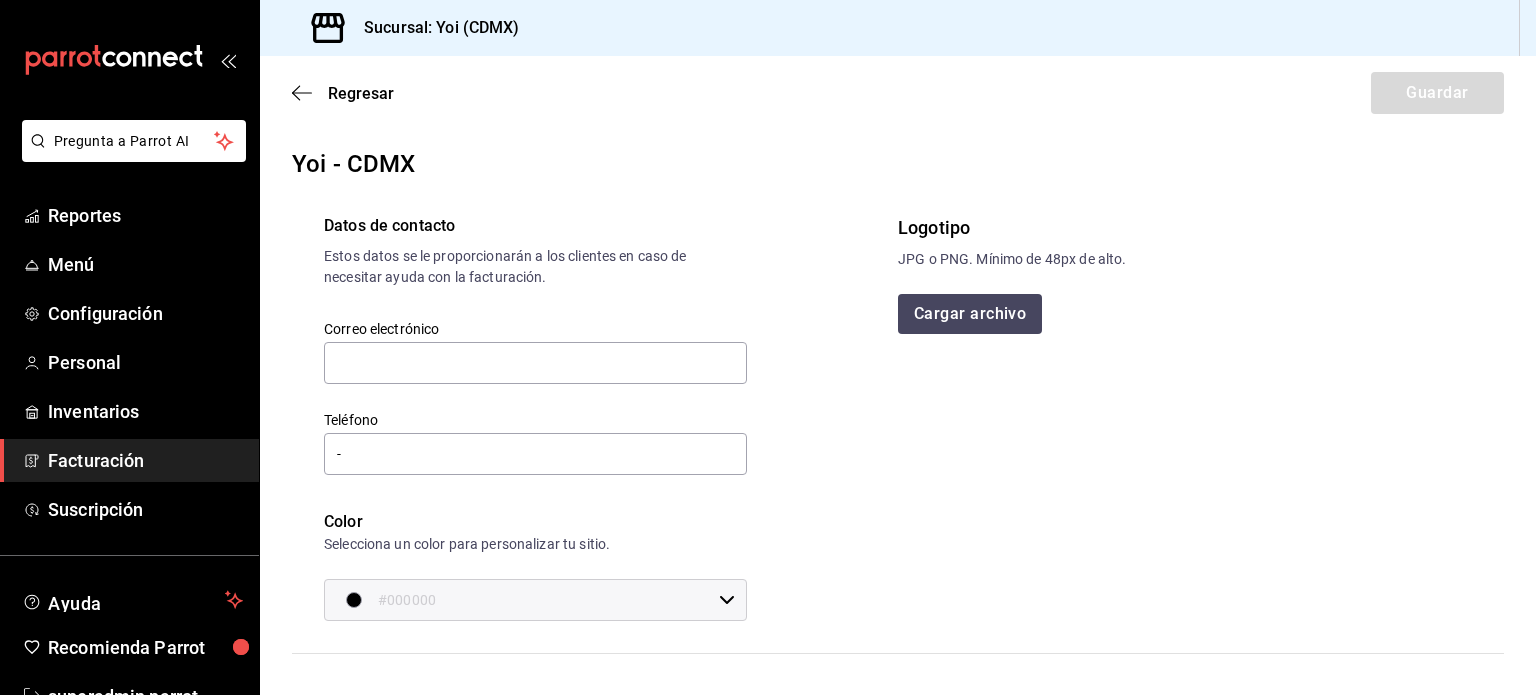 scroll, scrollTop: 0, scrollLeft: 0, axis: both 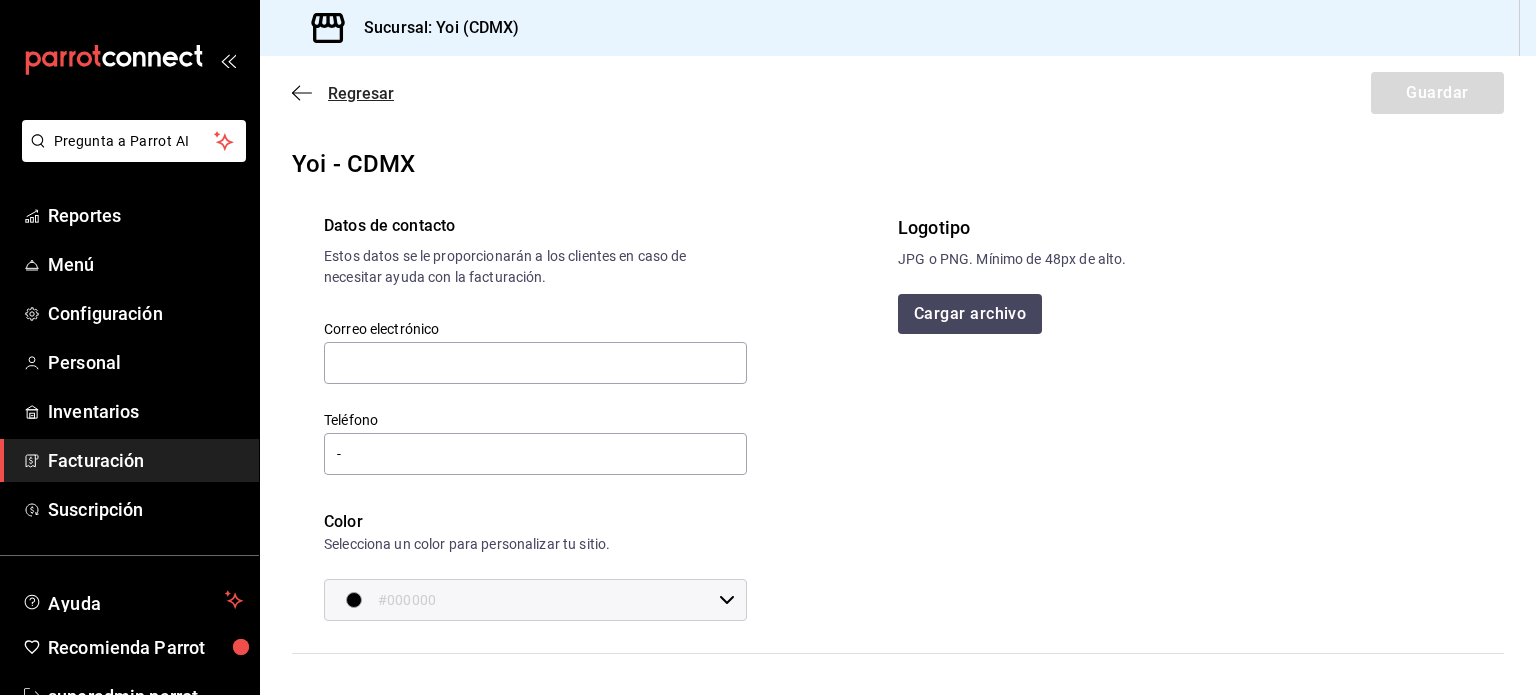 click 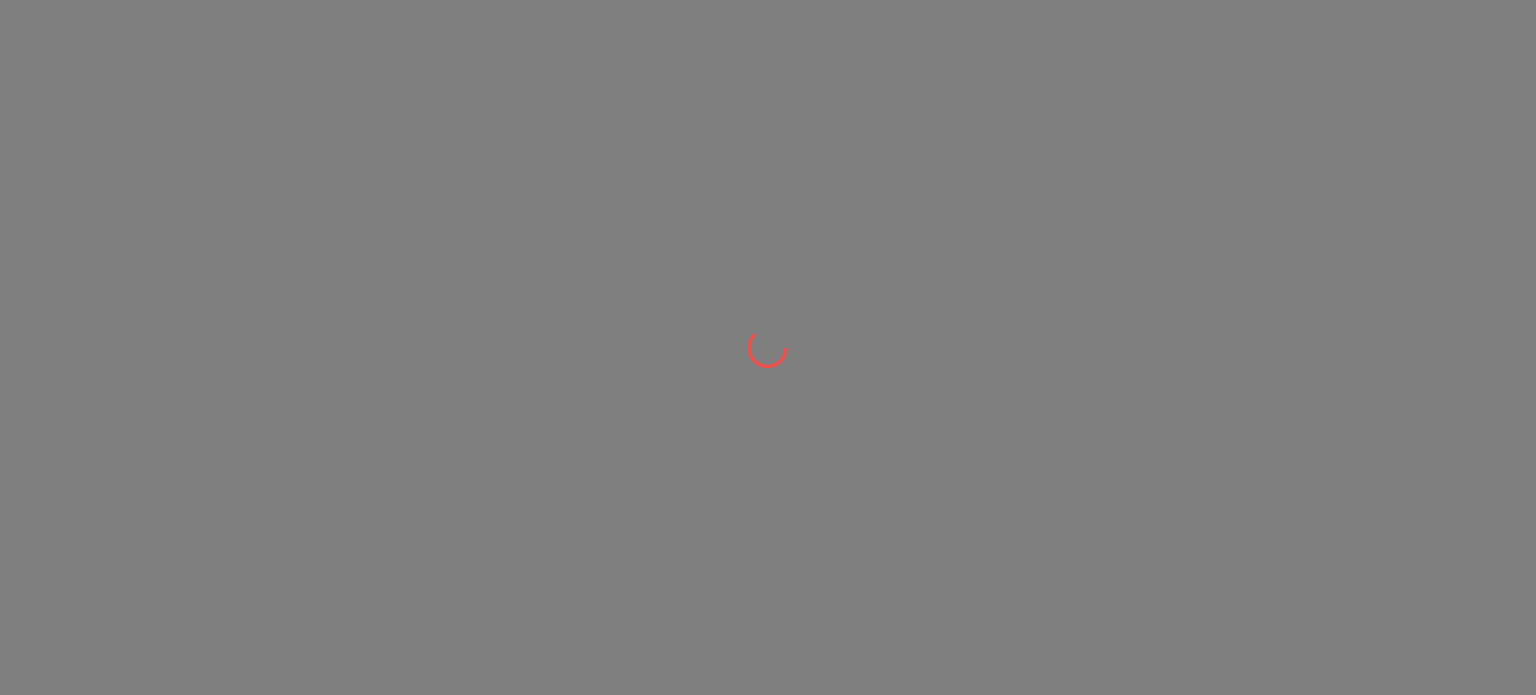 scroll, scrollTop: 0, scrollLeft: 0, axis: both 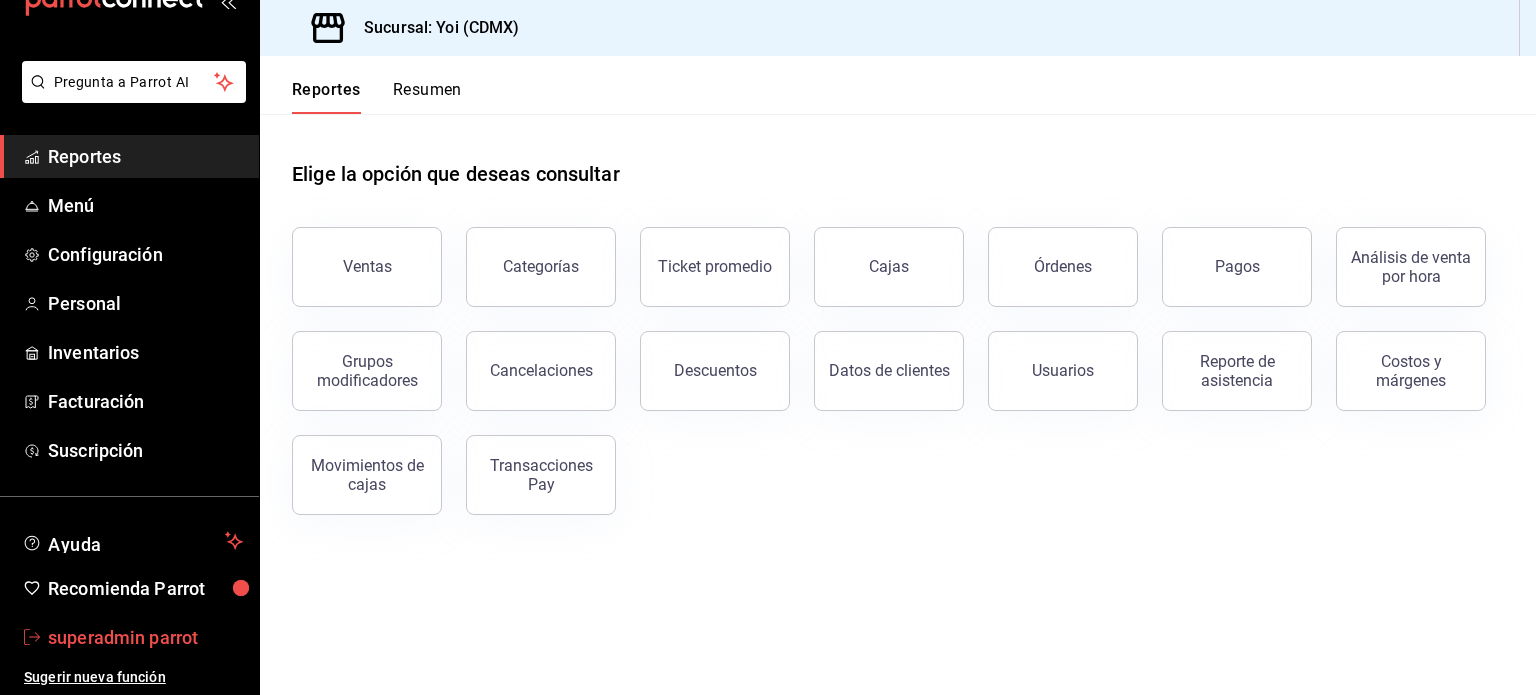 click on "superadmin parrot" at bounding box center [145, 637] 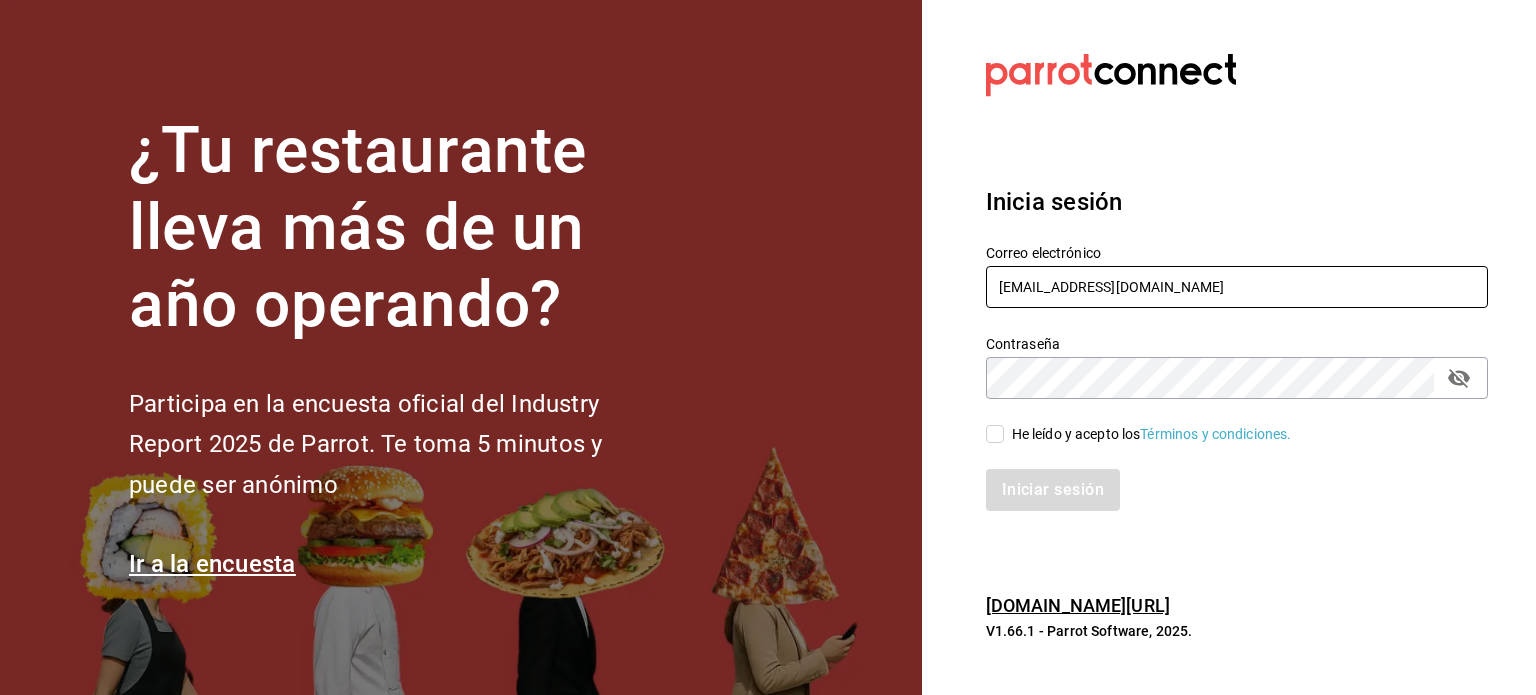 click on "yoi@cdmx.com" at bounding box center (1237, 287) 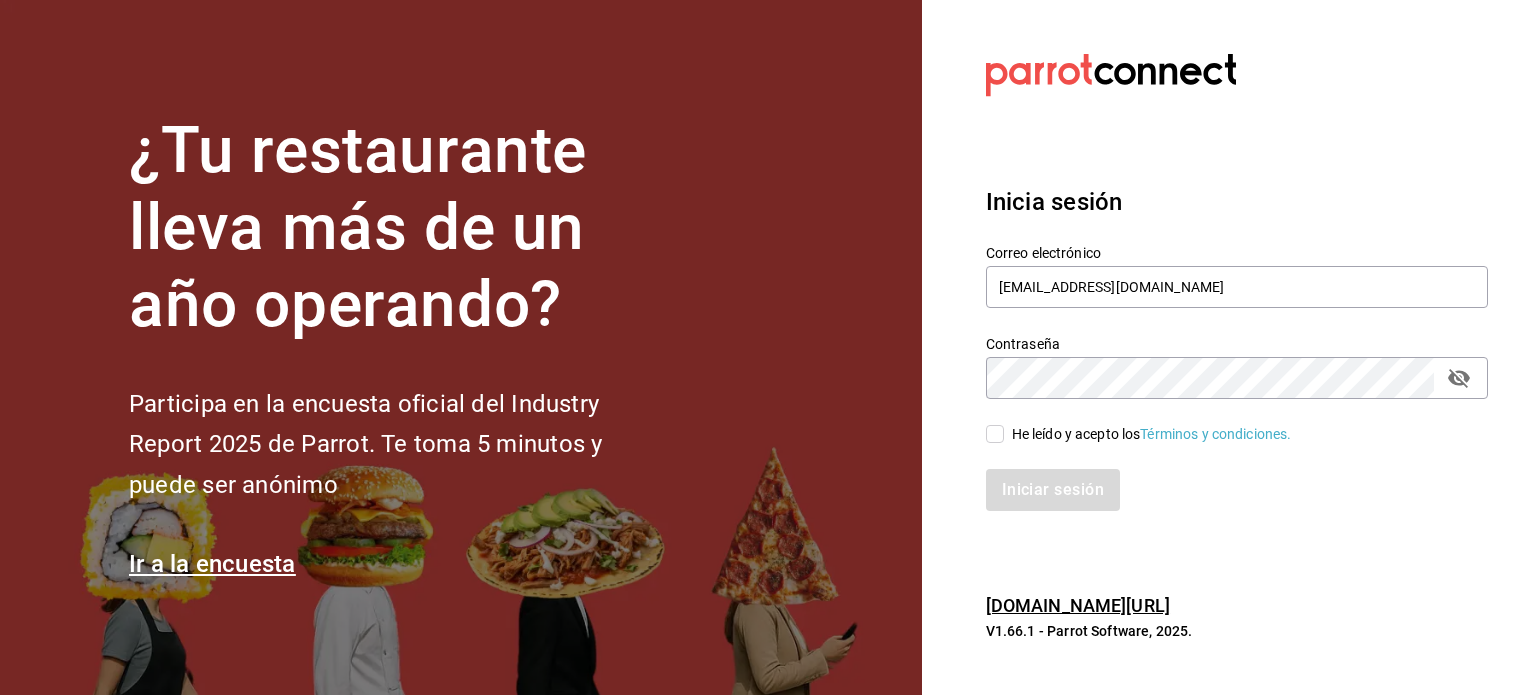 type on "hotcake@mty.com" 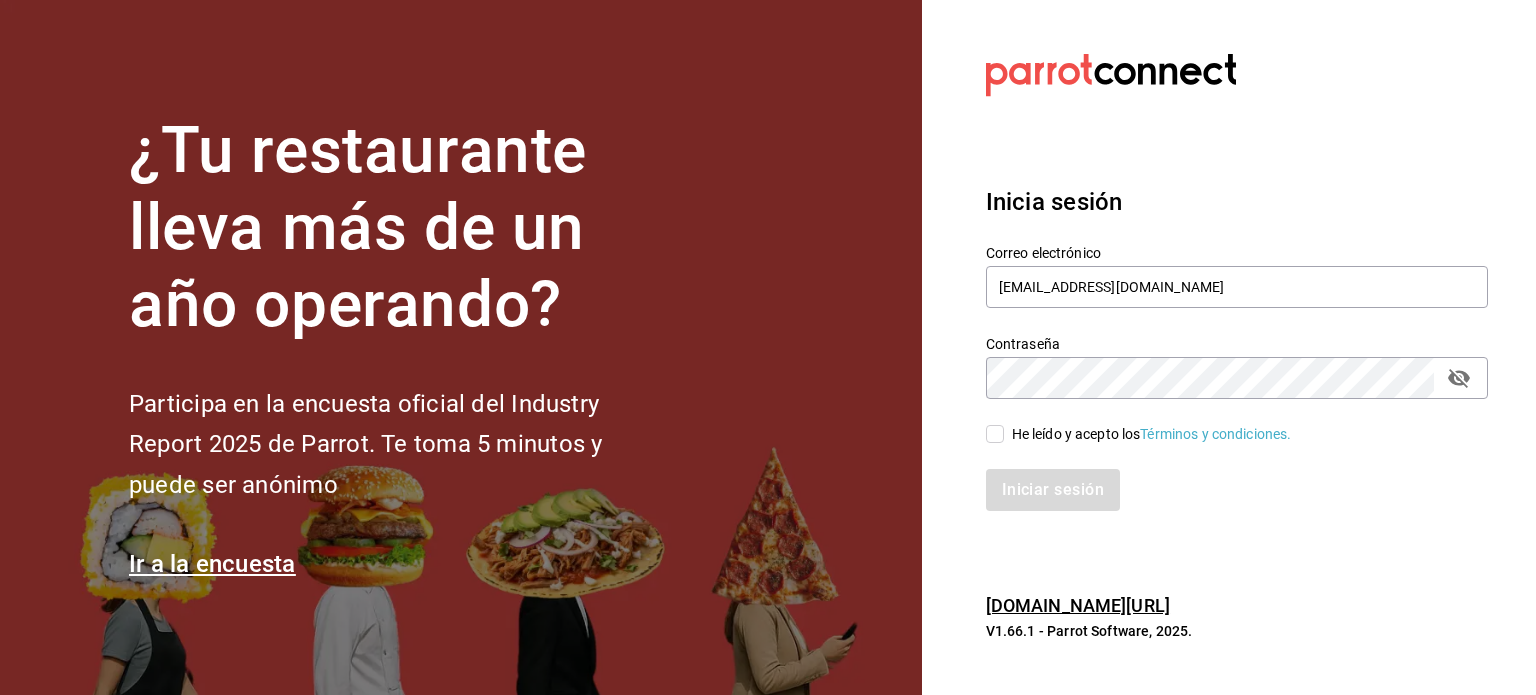 checkbox on "true" 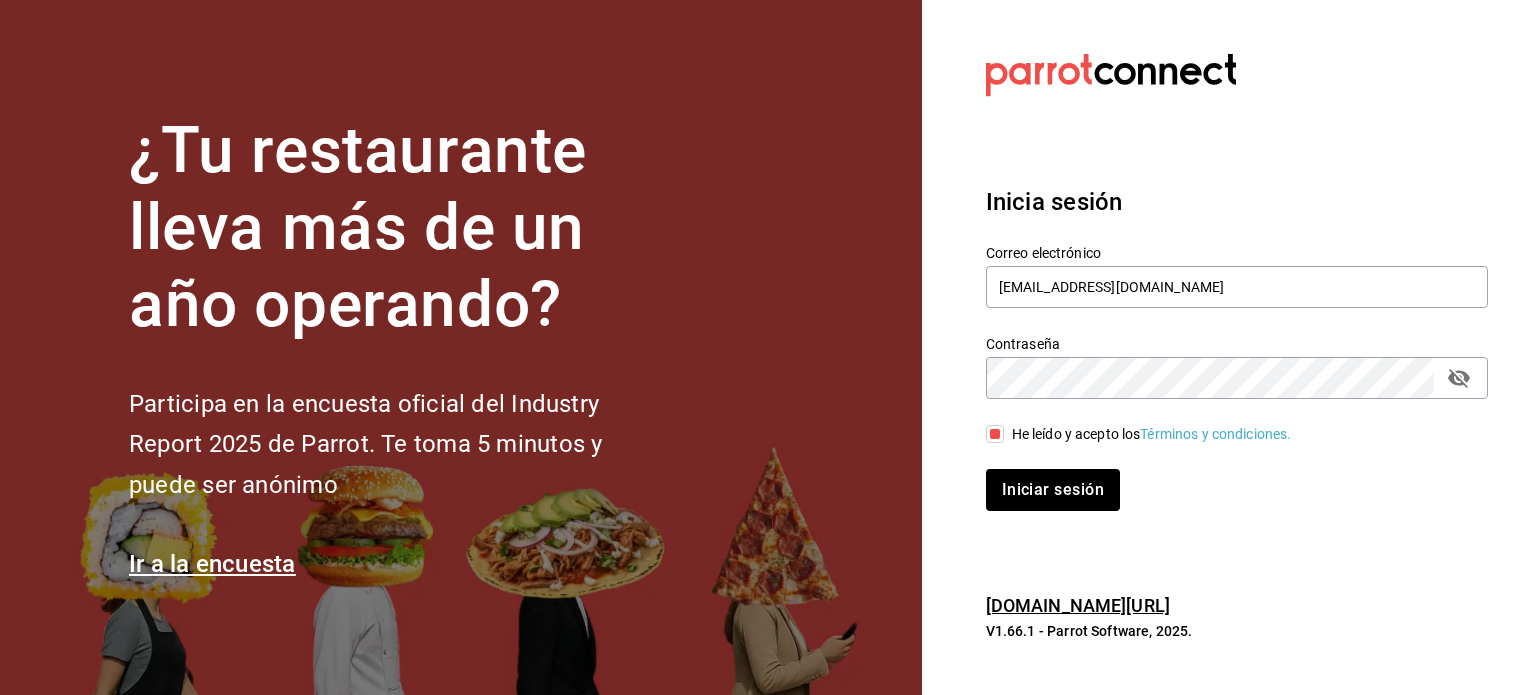 click on "Iniciar sesión" at bounding box center [1225, 478] 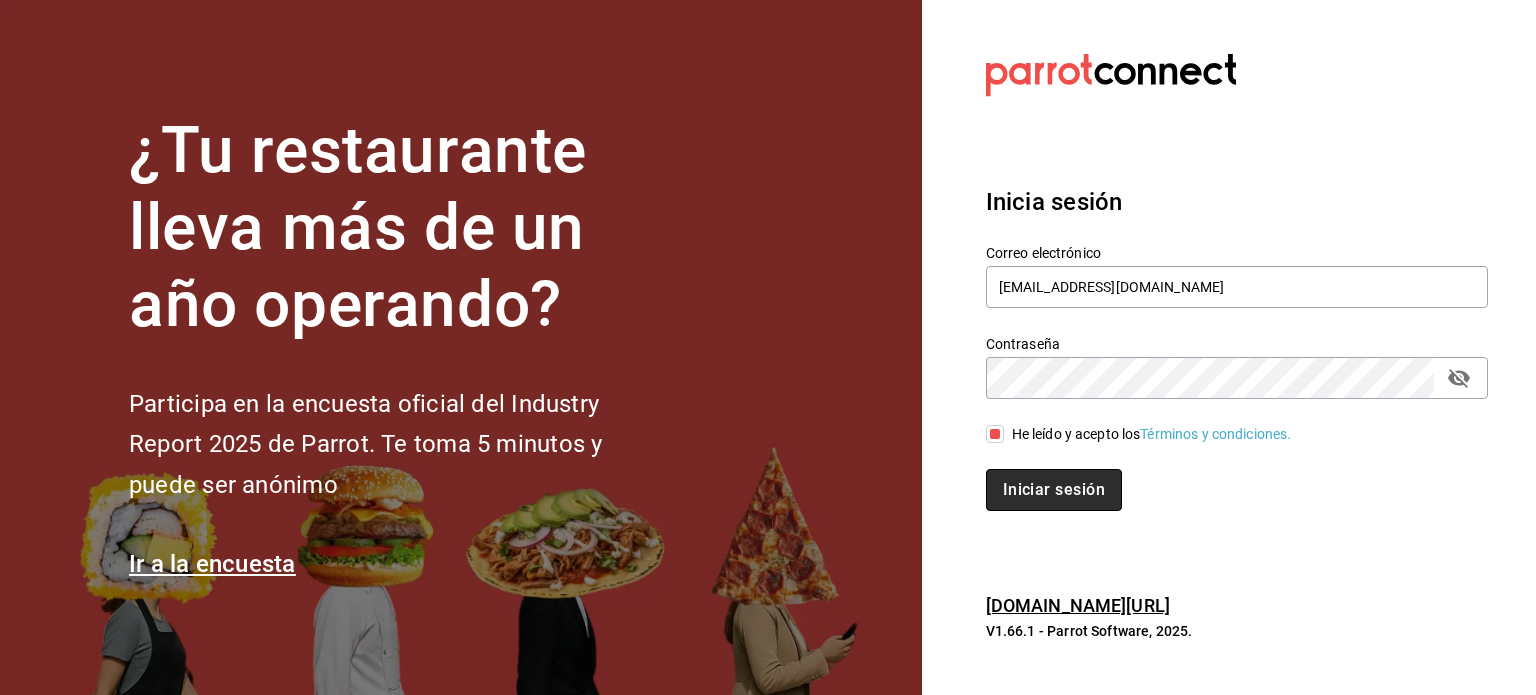 click on "Iniciar sesión" at bounding box center (1054, 490) 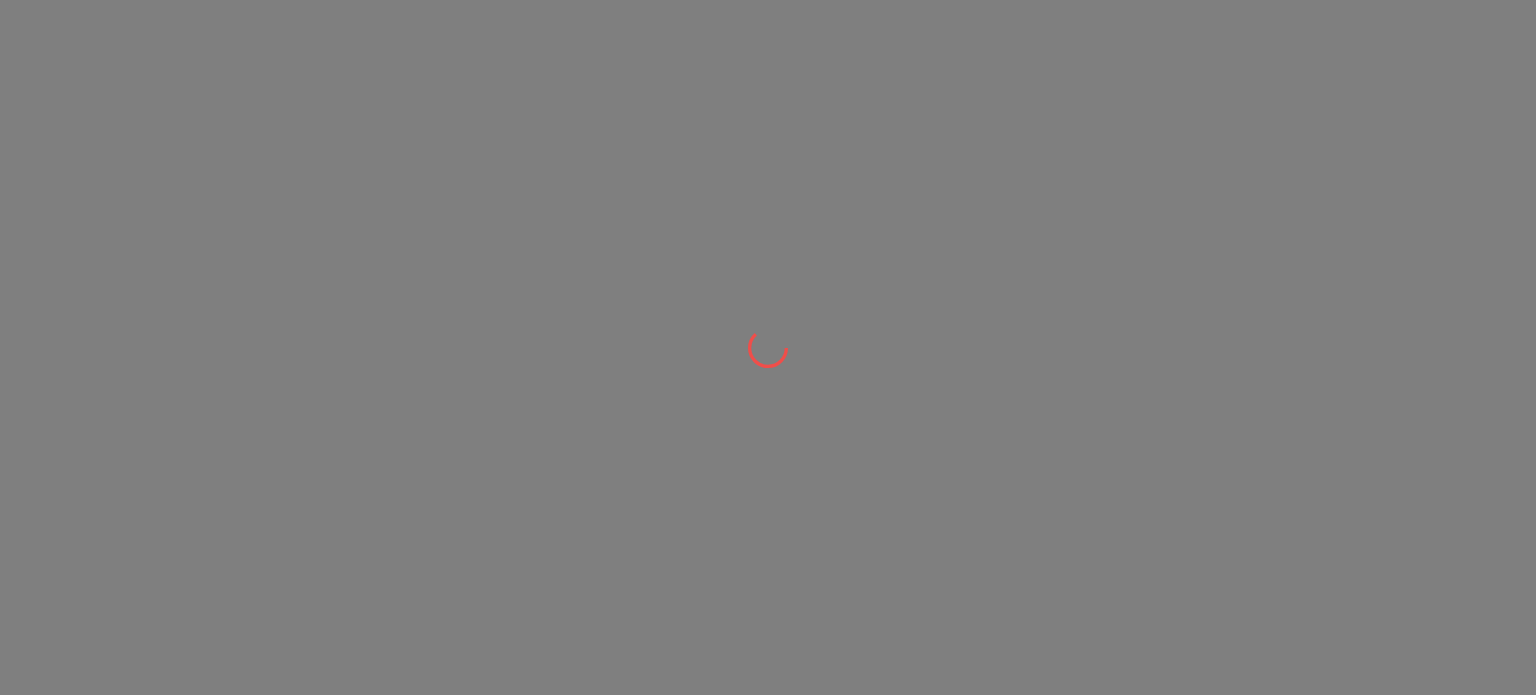 scroll, scrollTop: 0, scrollLeft: 0, axis: both 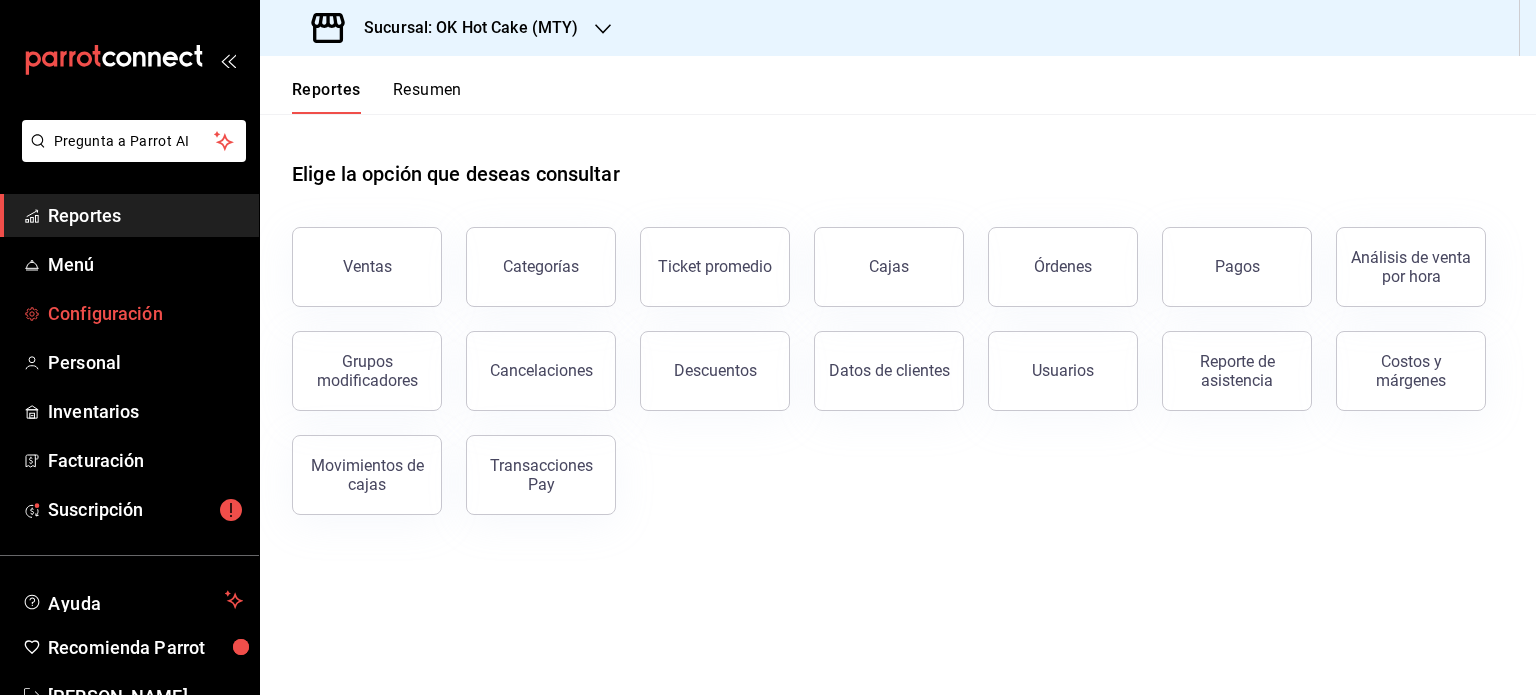 click on "Configuración" at bounding box center [145, 313] 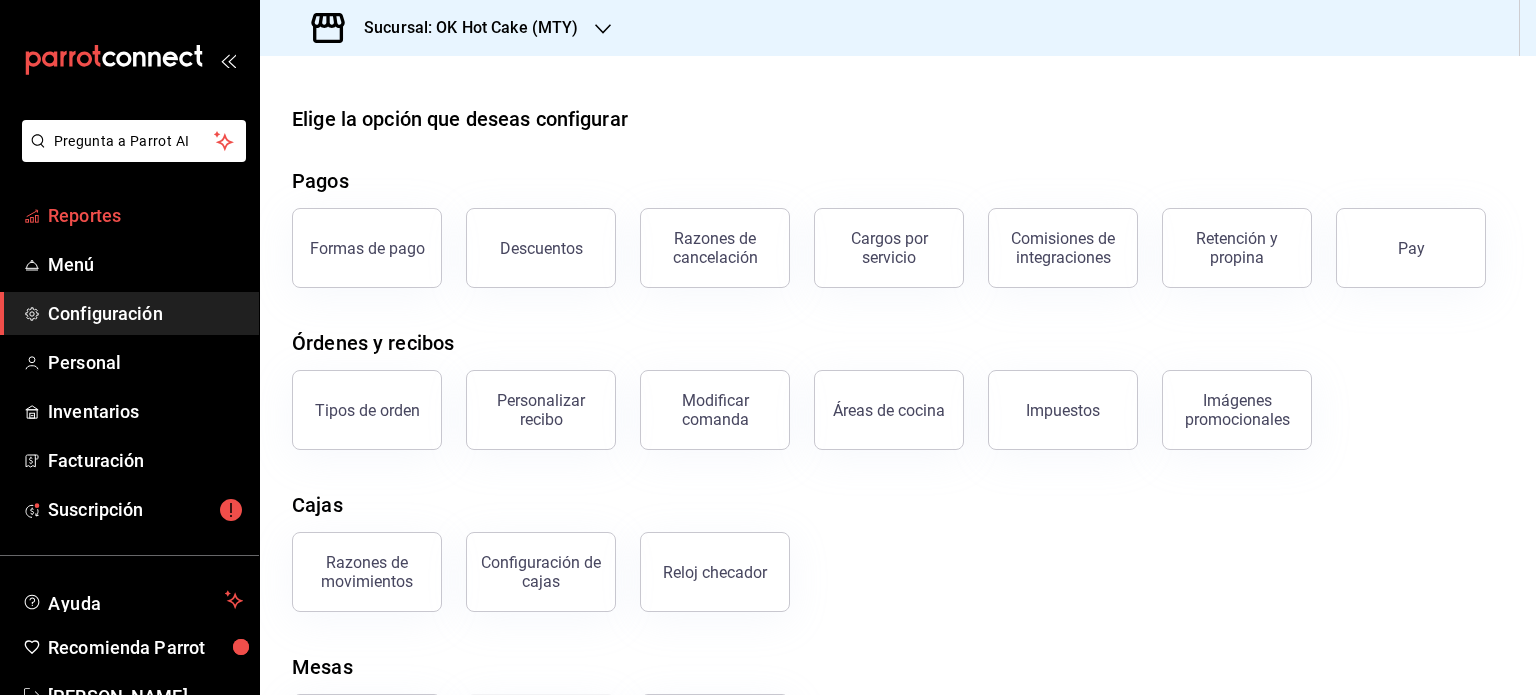 click on "Reportes" at bounding box center (145, 215) 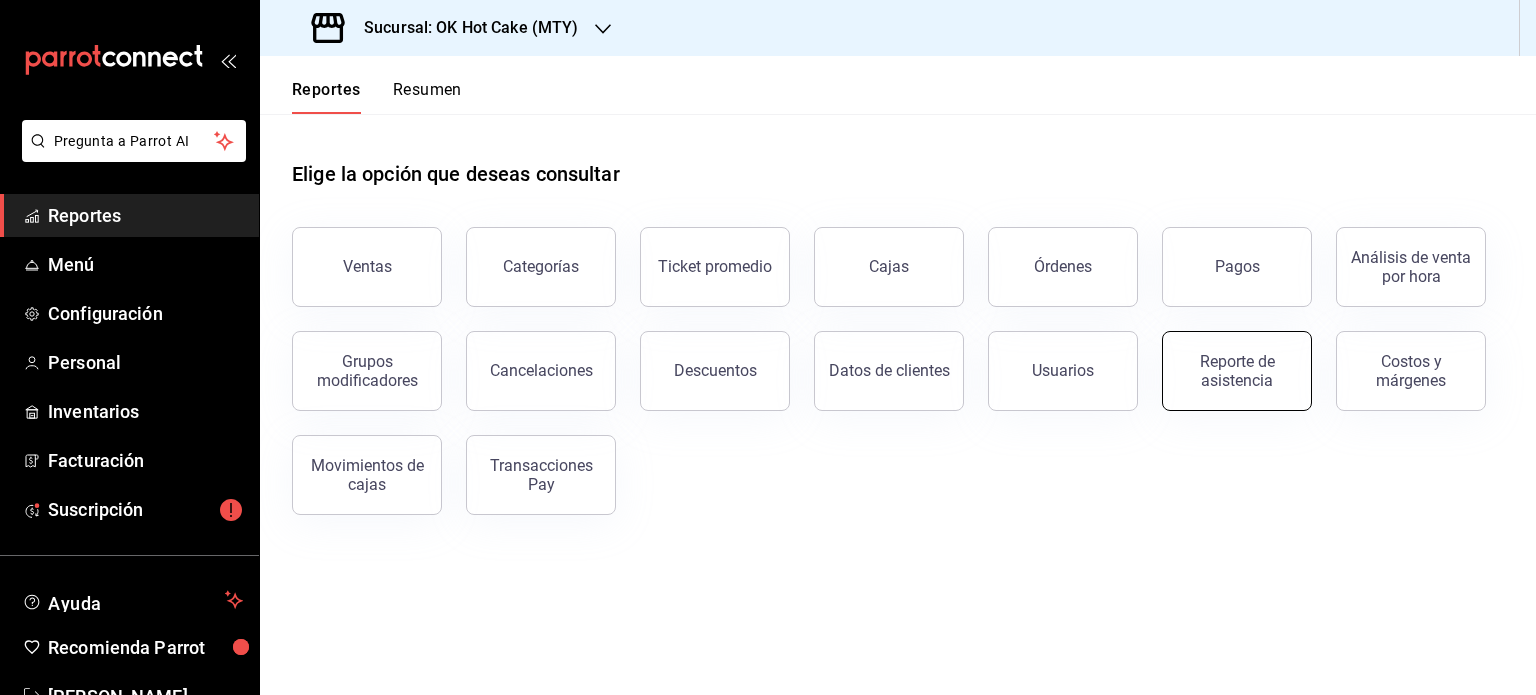 click on "Reporte de asistencia" at bounding box center [1237, 371] 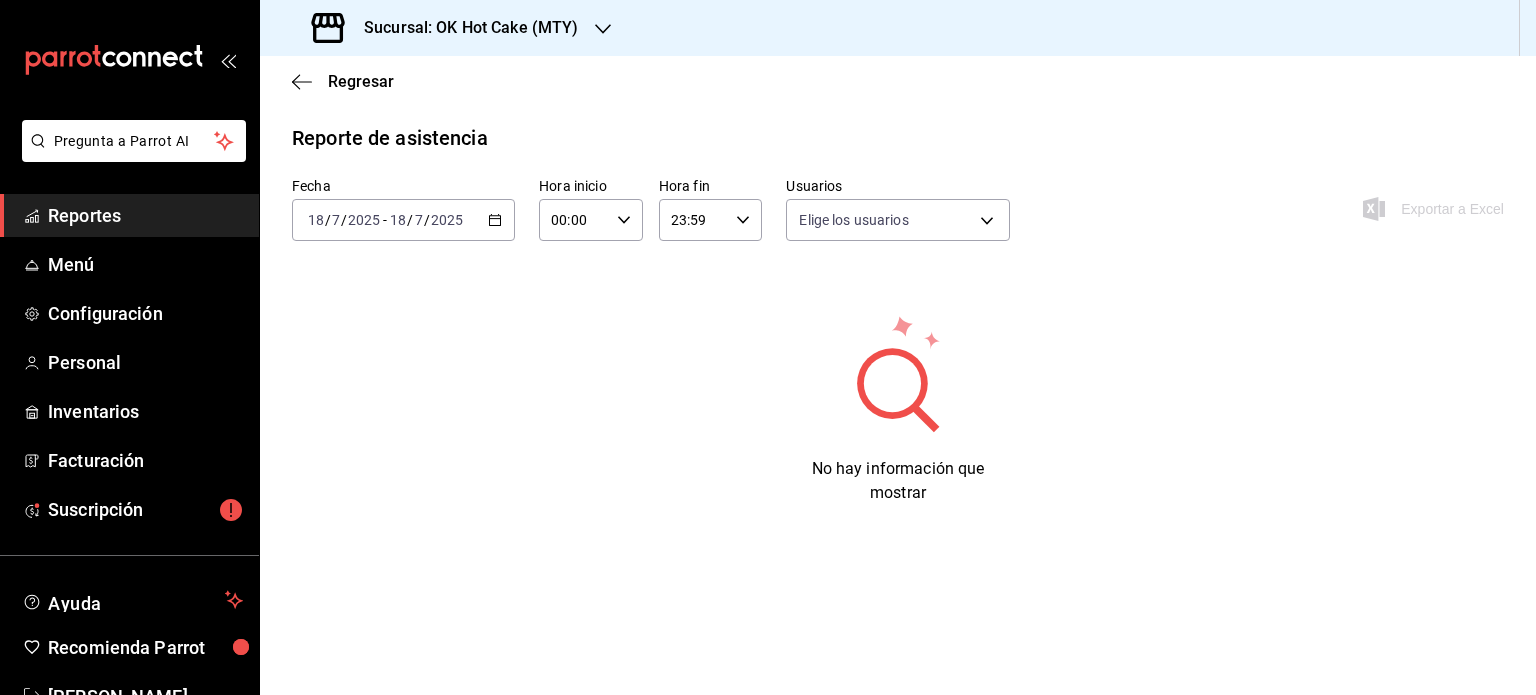 type on "bb5fbd91-e873-4e10-8e2c-6fdfc31fb980,108659a8-b815-43a8-9149-5b8f1a98fa49,f77378d4-45eb-4752-afca-7fec5a05e1cc,31bd9092-0e00-4262-9f5a-d53a1a7549cf,7d1a3cf3-b1e2-4f98-a548-d2ea86d211fc,209dc7fb-1fd4-4031-9a60-f6174fc58227,845ce6dc-eab3-48f3-86b1-e86b27cfedde,ddeb8db6-a1ec-40a4-8ecf-cb2bdd6e82a2,b6dce929-0c3f-483e-aaf5-d2706d30feb6,8c340caf-dd20-4624-826d-420ac48ba93c,8271648e-989f-4e86-8f0c-413b532b35a9,4b8c7f09-4703-4298-a5ee-7d97b5921d52,279bd435-8e9f-4d43-9bb7-ec7fee9db34f,24fb1de1-c131-4254-812b-39459747bd65,1e57f598-404d-40d1-98ad-c806009f138e,0459516e-a12a-4799-a707-f235bab54fd3,aff2d136-b7d6-44c8-9809-7bf34fc23239,168f0952-f4aa-42dc-a18c-77ba252a7617,1592799e-d7ed-426f-8a14-44905eebb148,4704f0f9-0437-4173-9882-fc427d5aaeab" 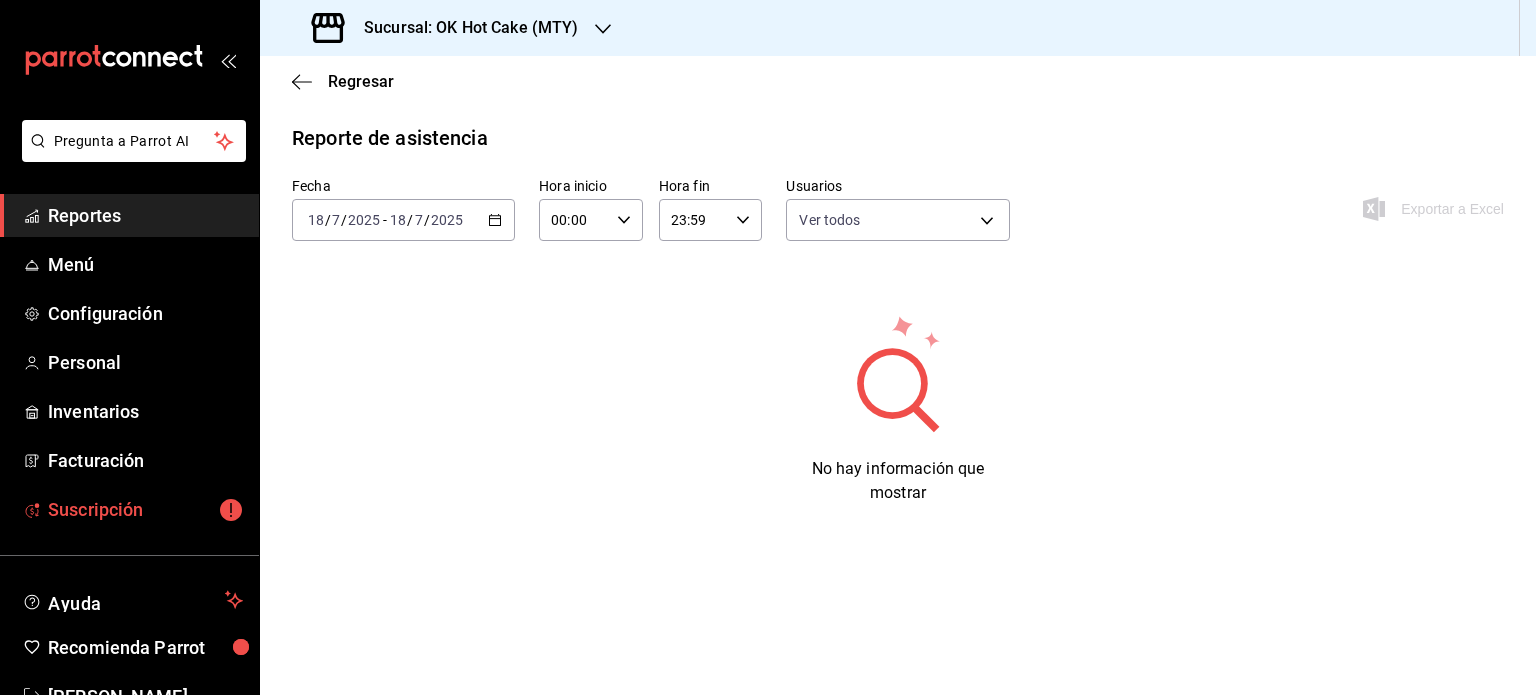 click on "Suscripción" at bounding box center [145, 509] 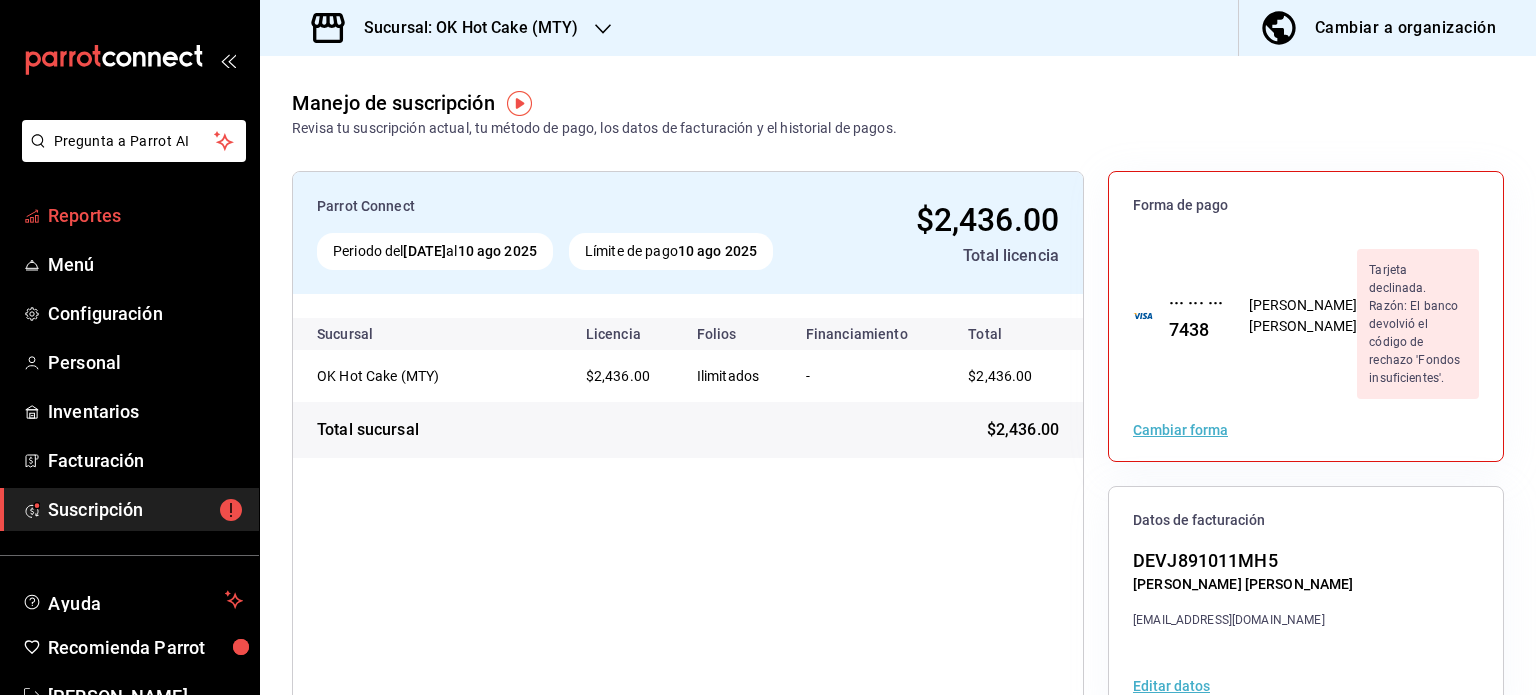 click on "Reportes" at bounding box center [145, 215] 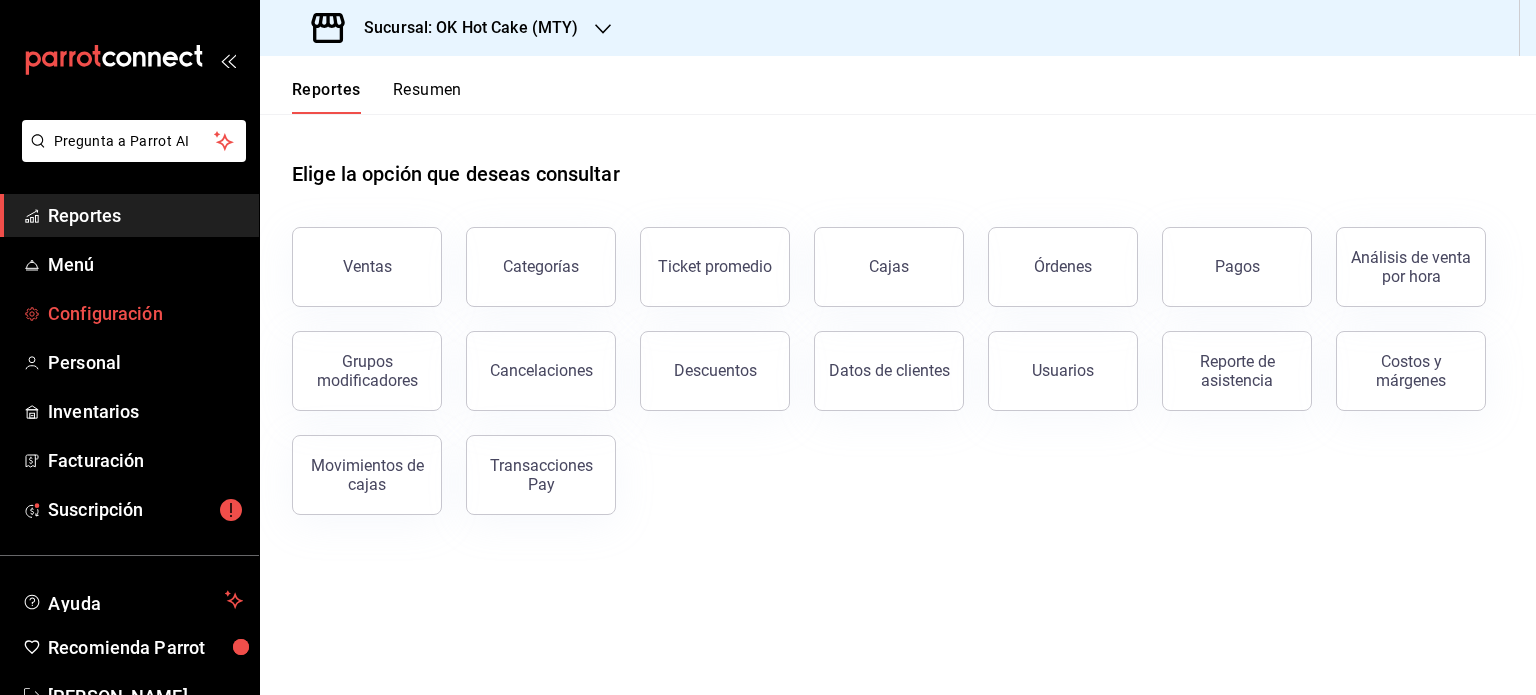 click on "Configuración" at bounding box center (145, 313) 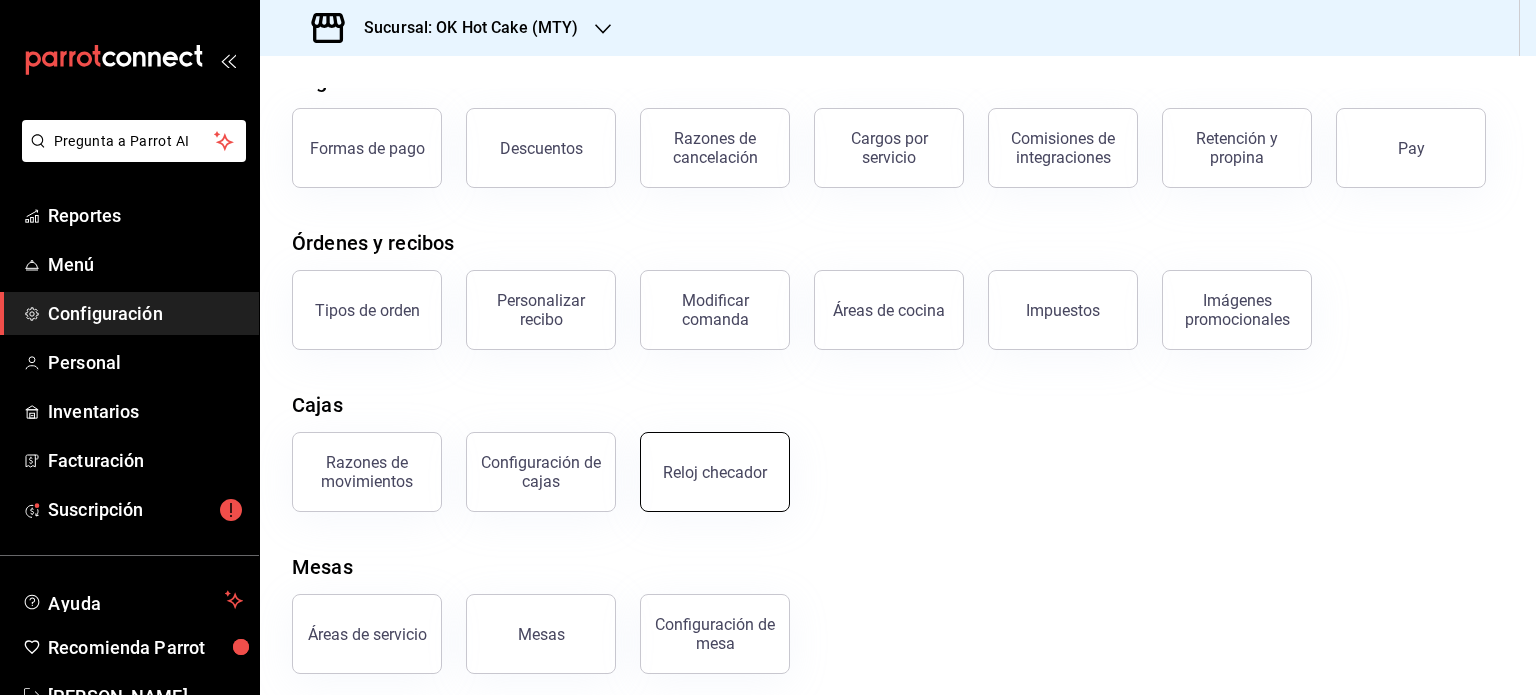 scroll, scrollTop: 102, scrollLeft: 0, axis: vertical 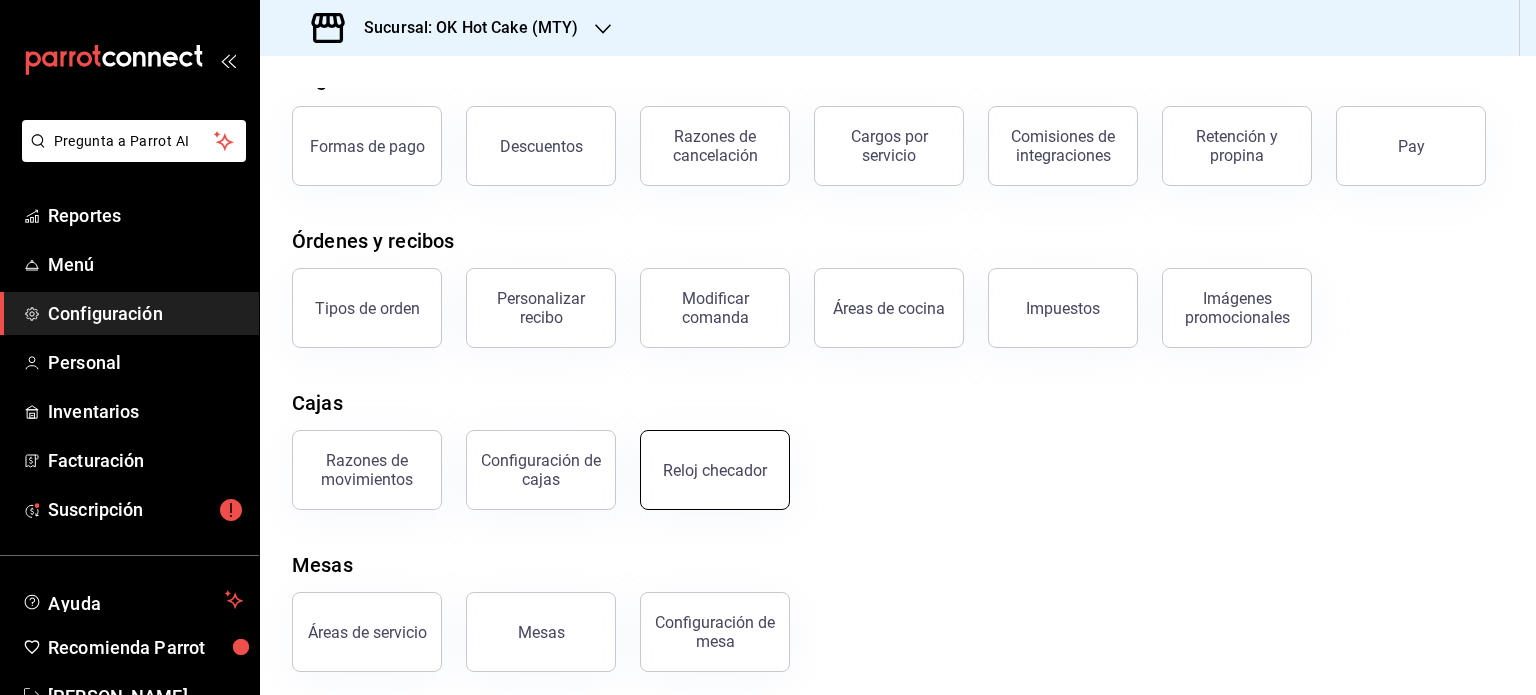 click on "Reloj checador" at bounding box center [715, 470] 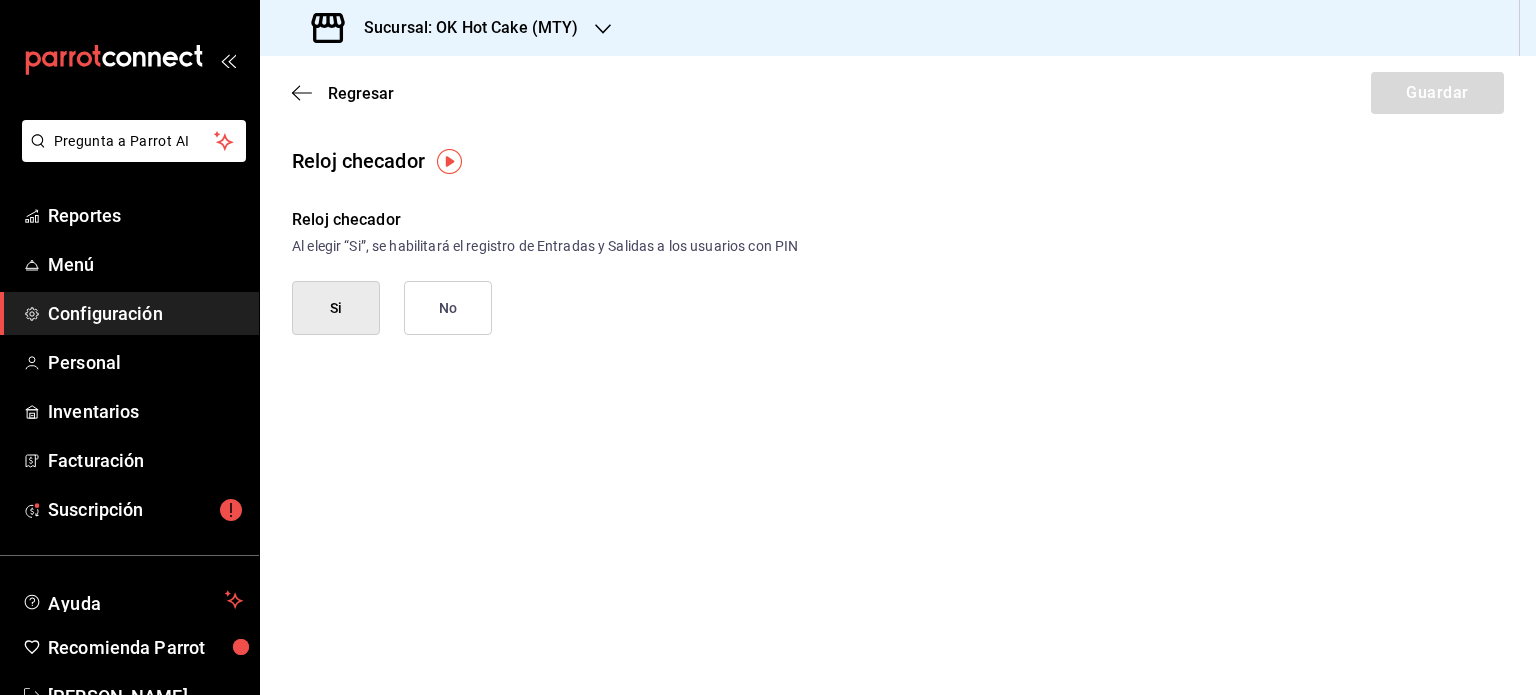 click on "Regresar Guardar Reloj checador Reloj checador Al elegir “Si”, se habilitará el registro de Entradas y Salidas a los usuarios con PIN Si No" at bounding box center (898, 375) 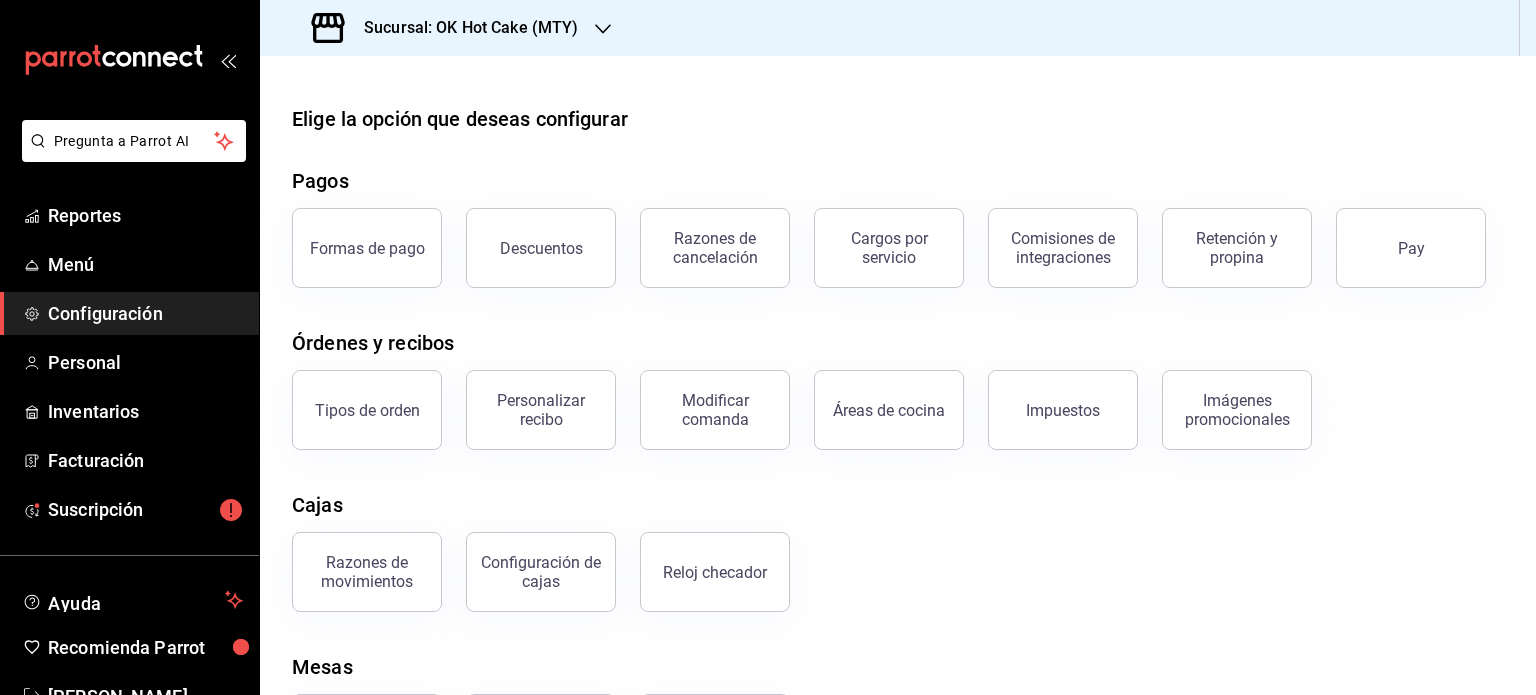 scroll, scrollTop: 111, scrollLeft: 0, axis: vertical 